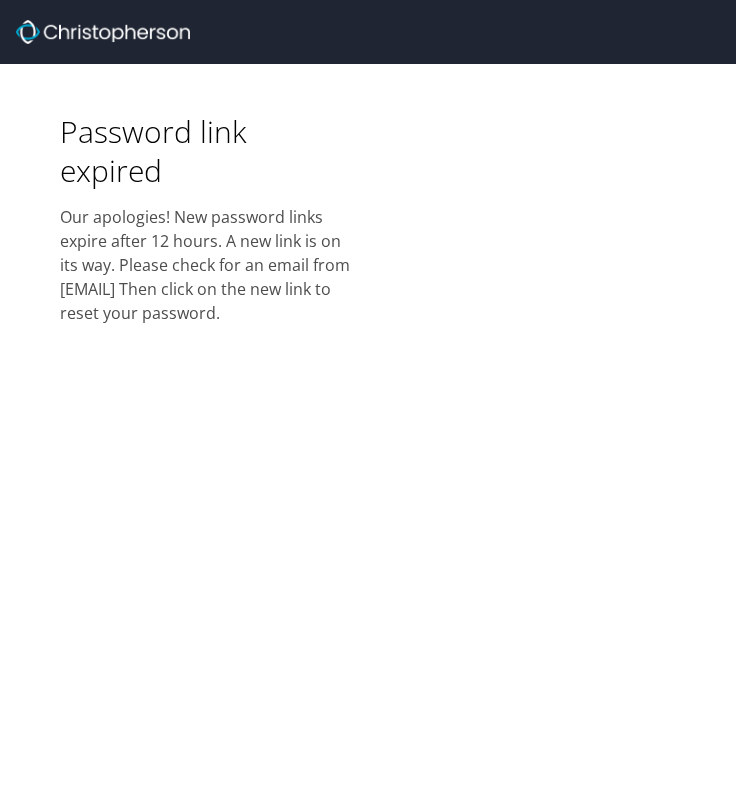 scroll, scrollTop: 0, scrollLeft: 0, axis: both 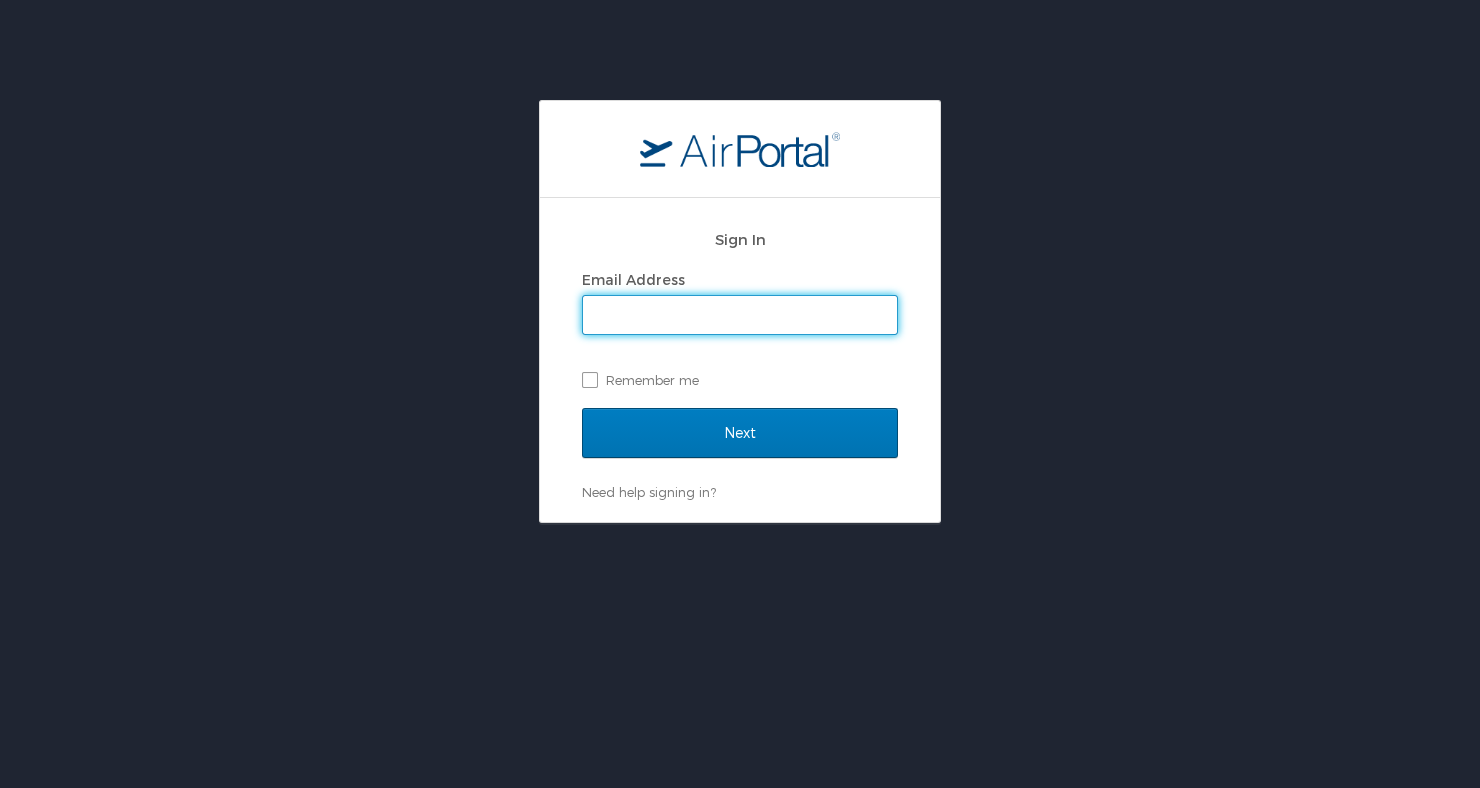 click on "Email Address" at bounding box center [740, 315] 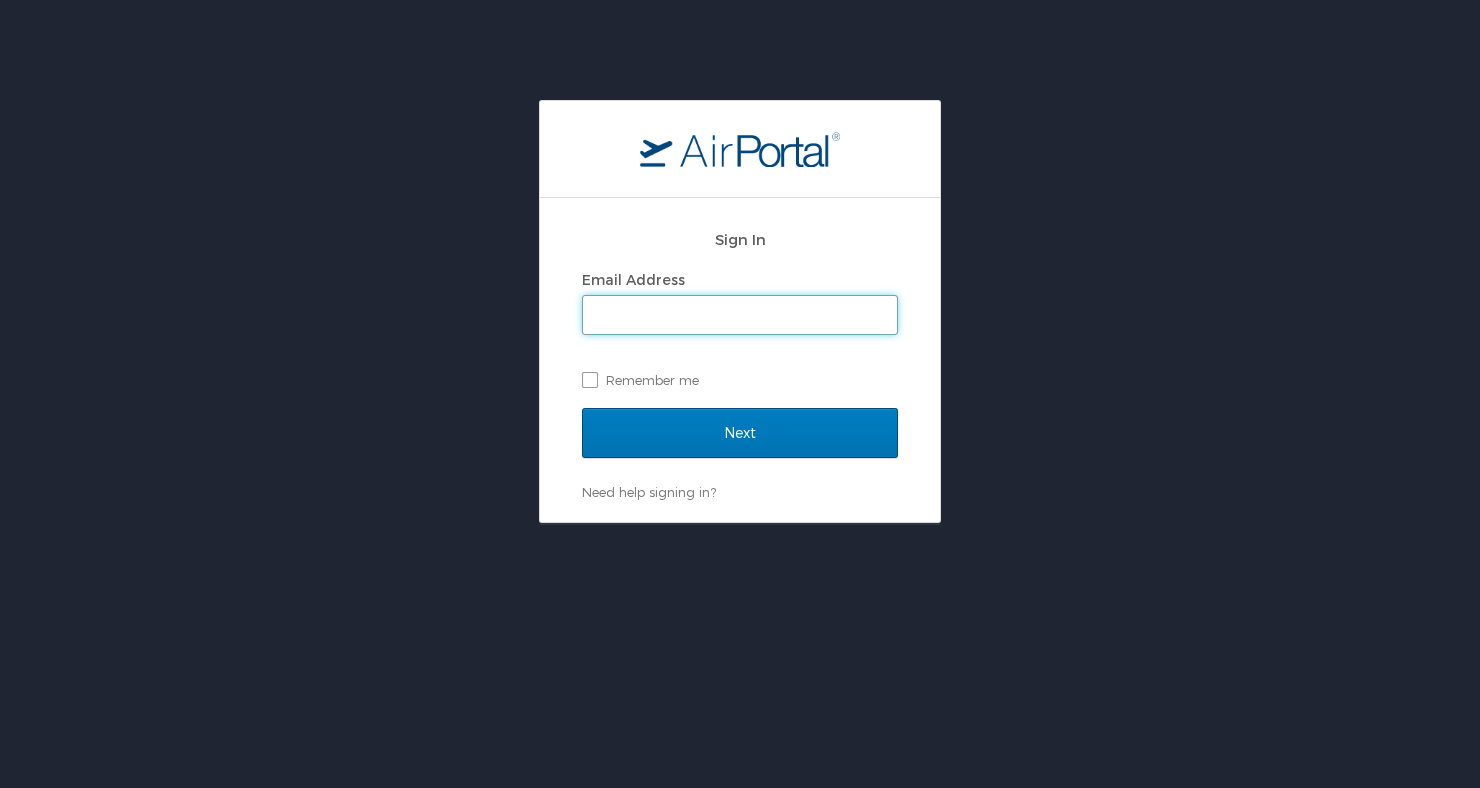 click on "Email Address" at bounding box center (740, 315) 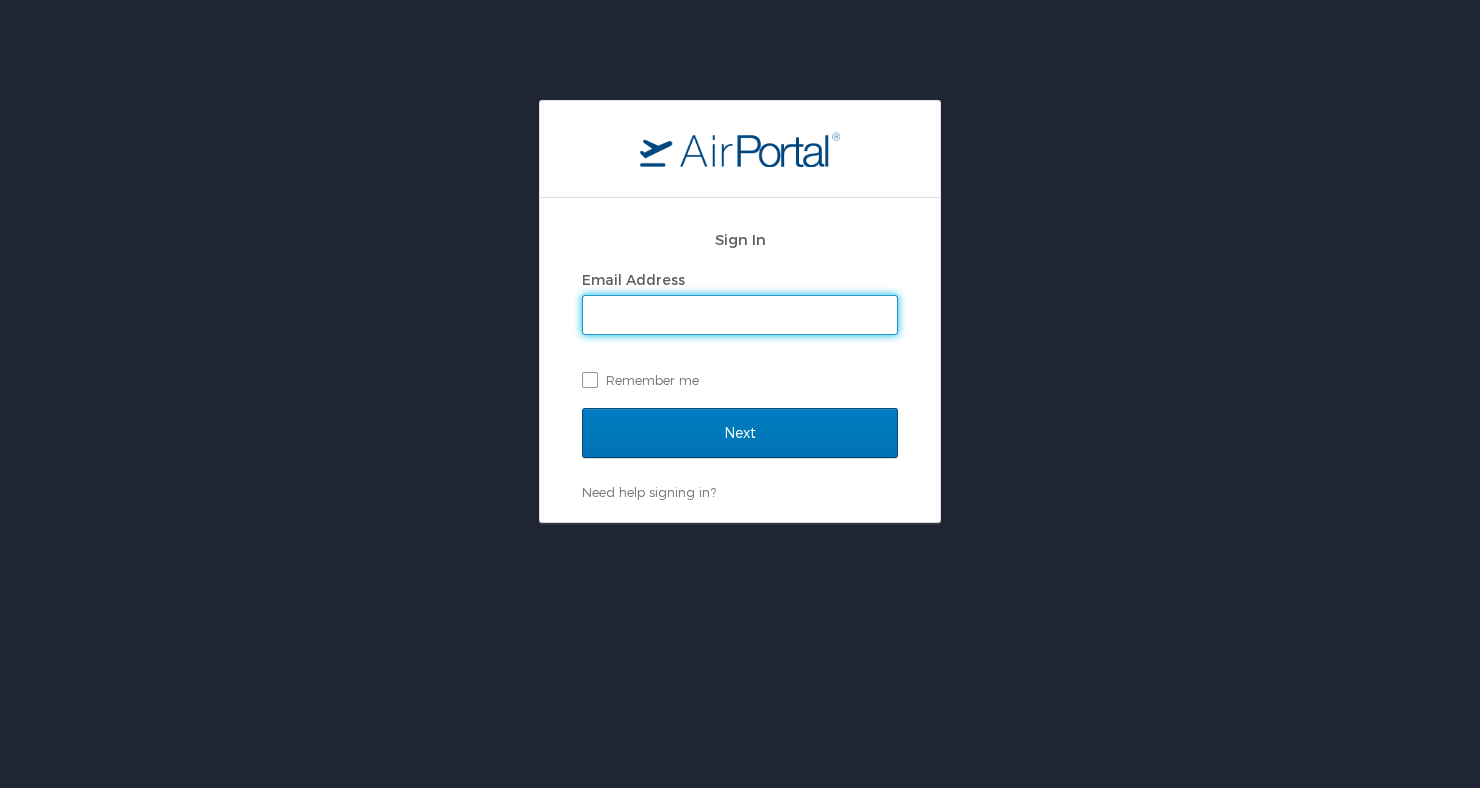 click on "Email Address" at bounding box center (740, 315) 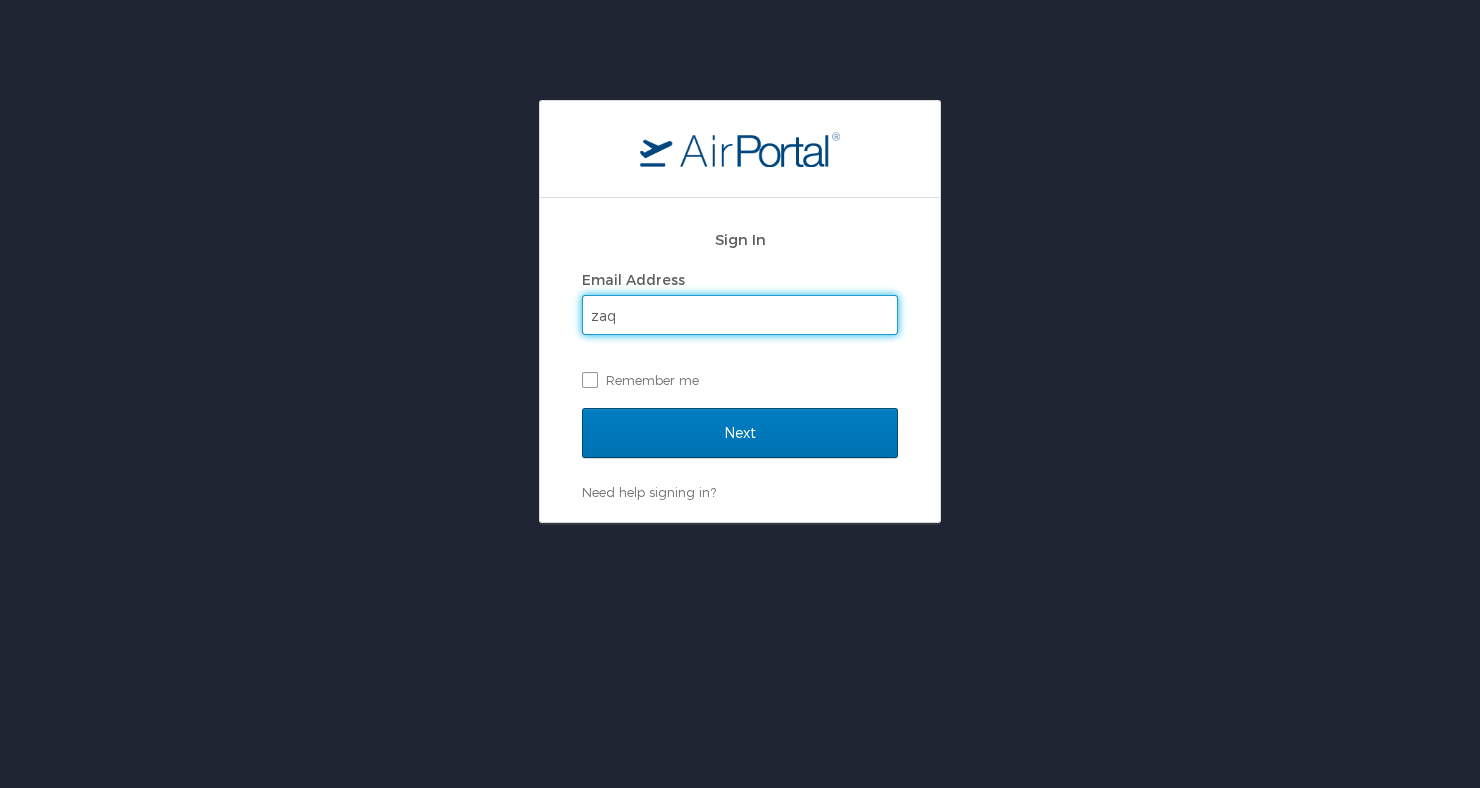 click on "zaq" at bounding box center [740, 315] 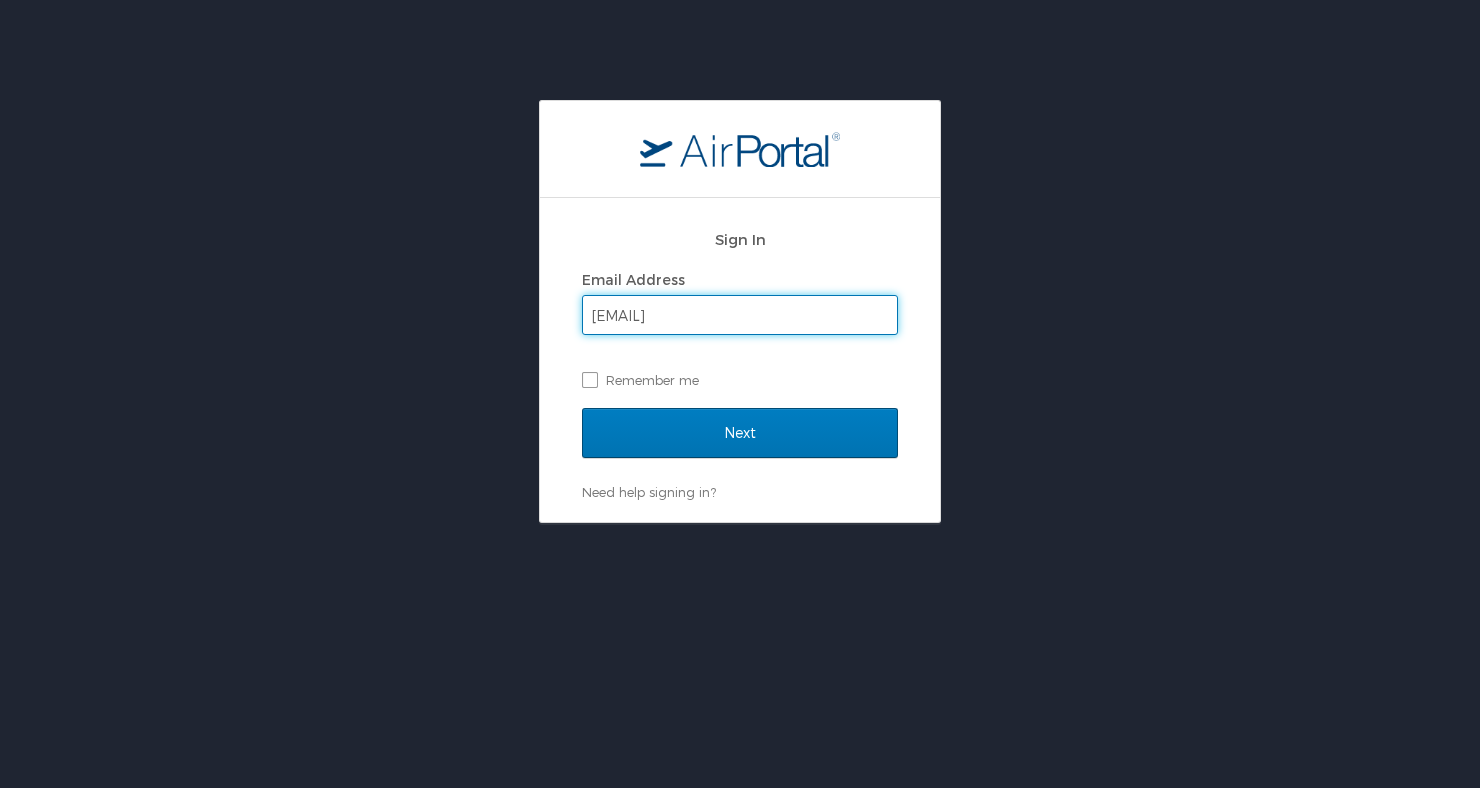 click on "Remember me" at bounding box center (740, 380) 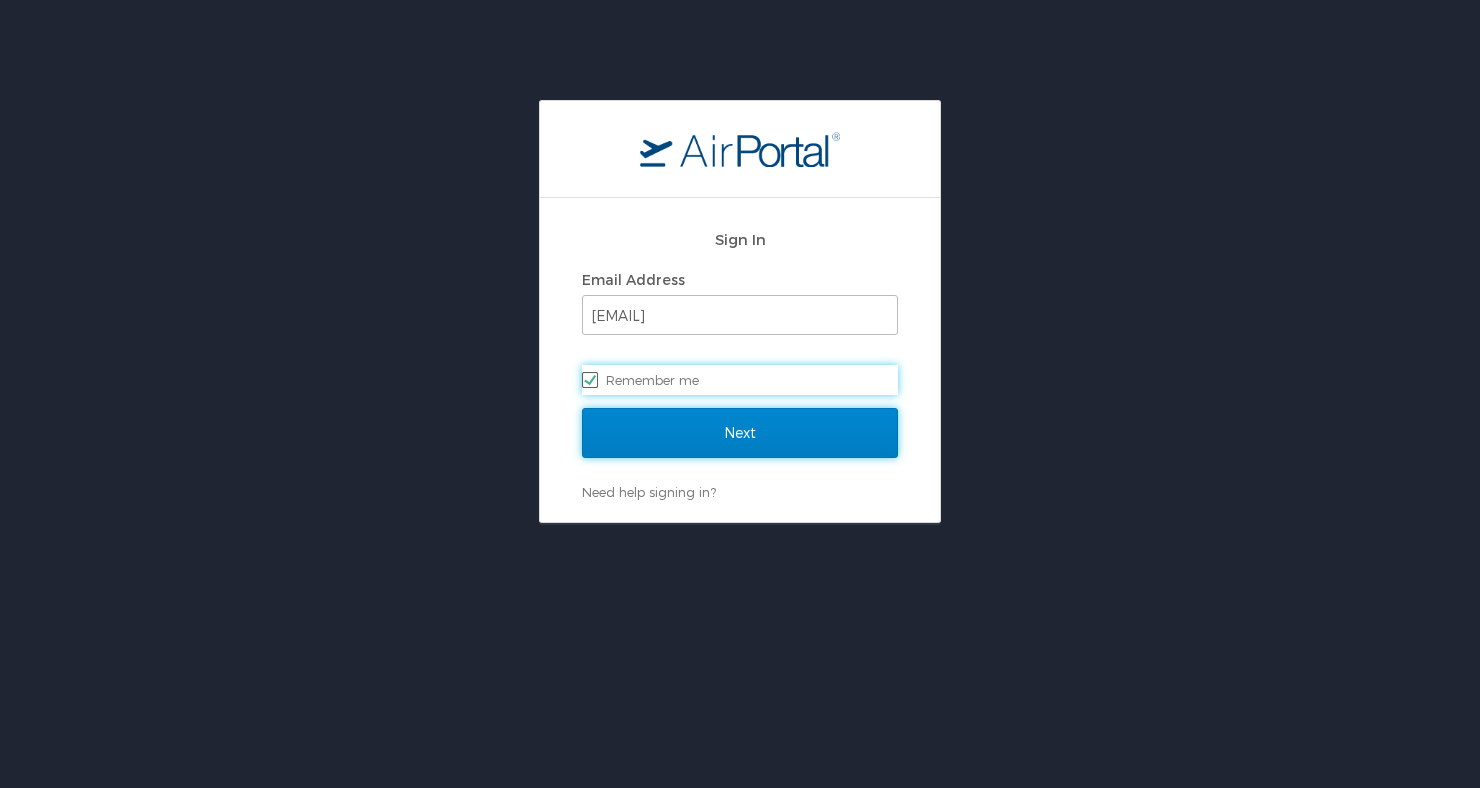 click on "Next" at bounding box center (740, 433) 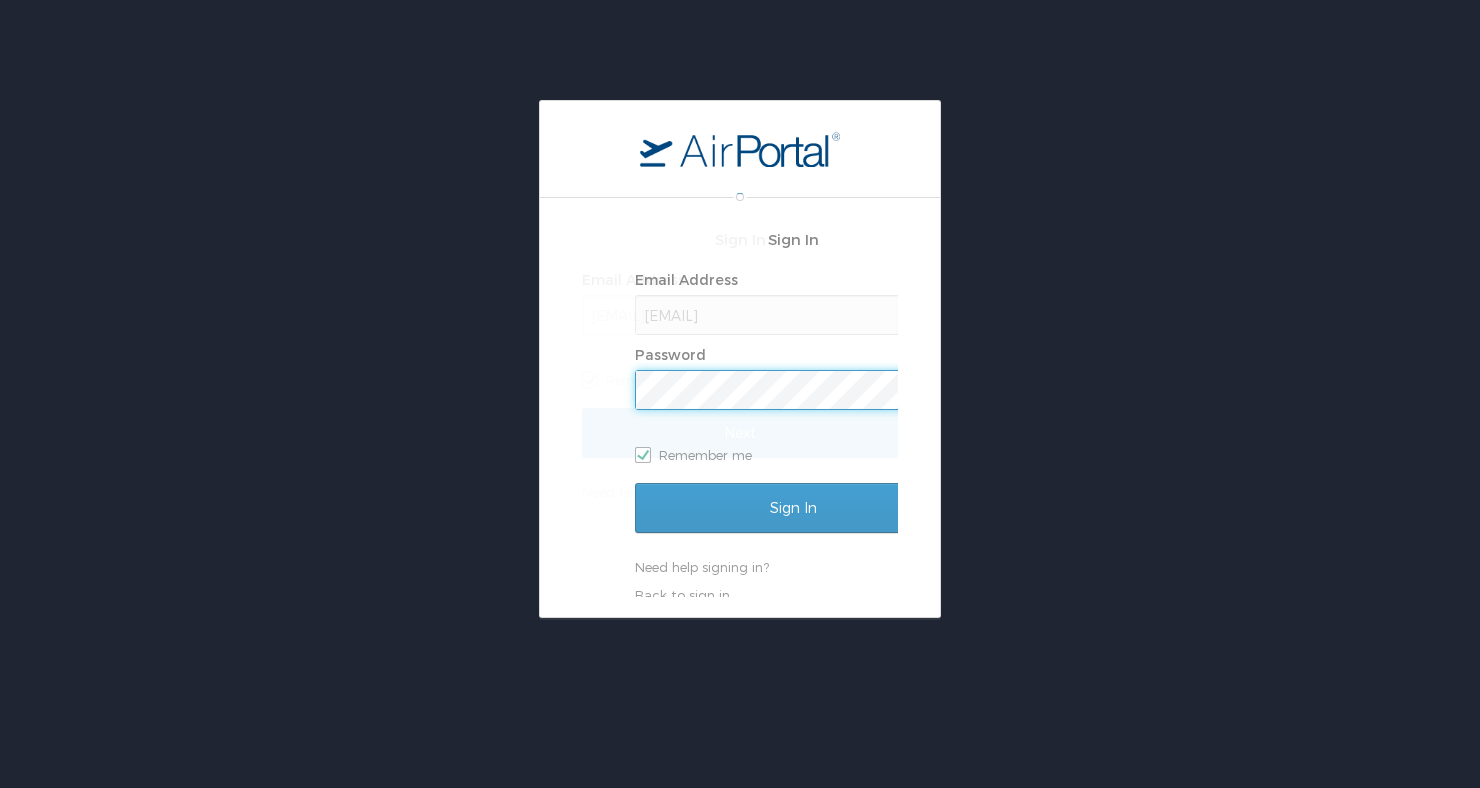 scroll, scrollTop: 0, scrollLeft: 0, axis: both 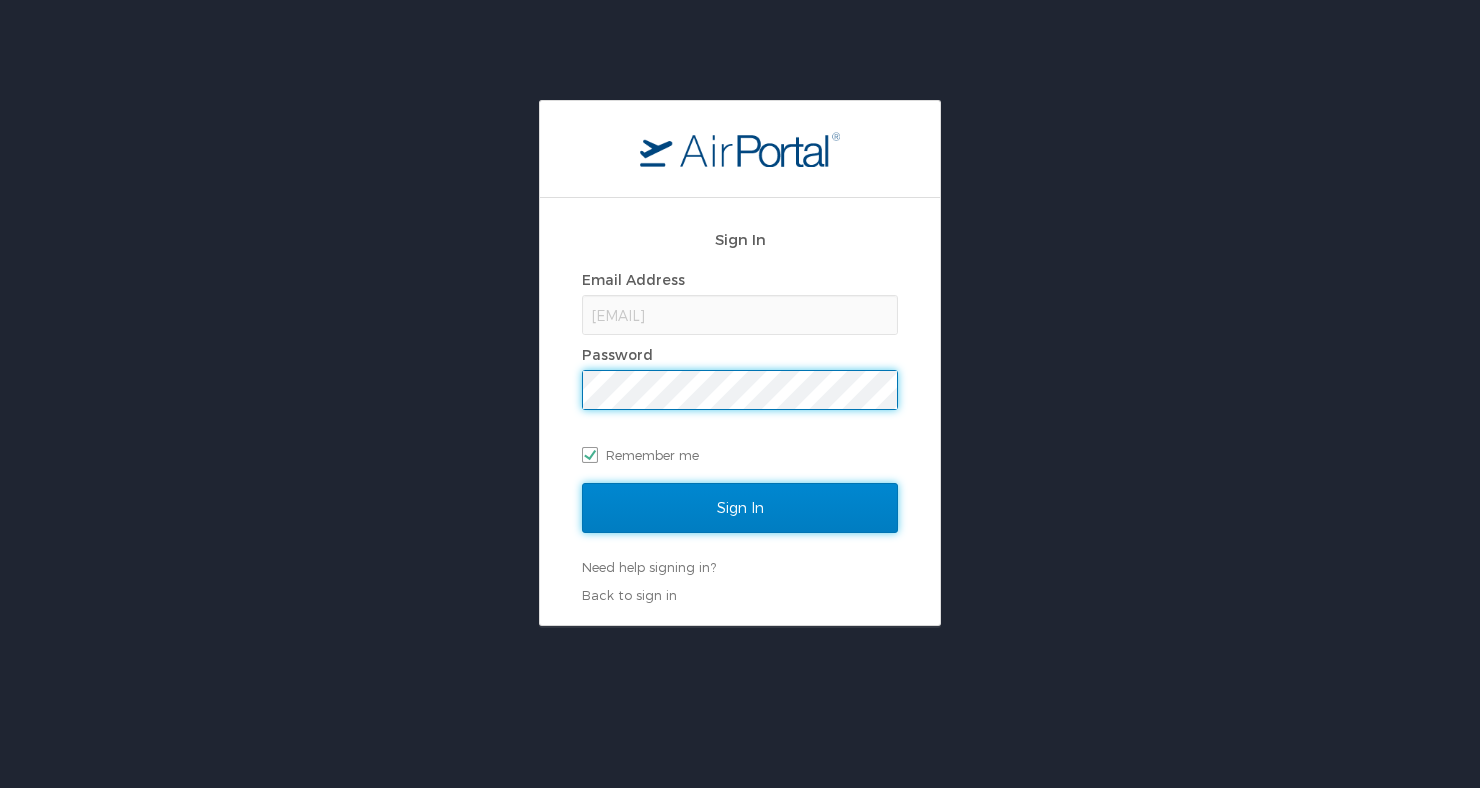 click on "Sign In" at bounding box center [740, 508] 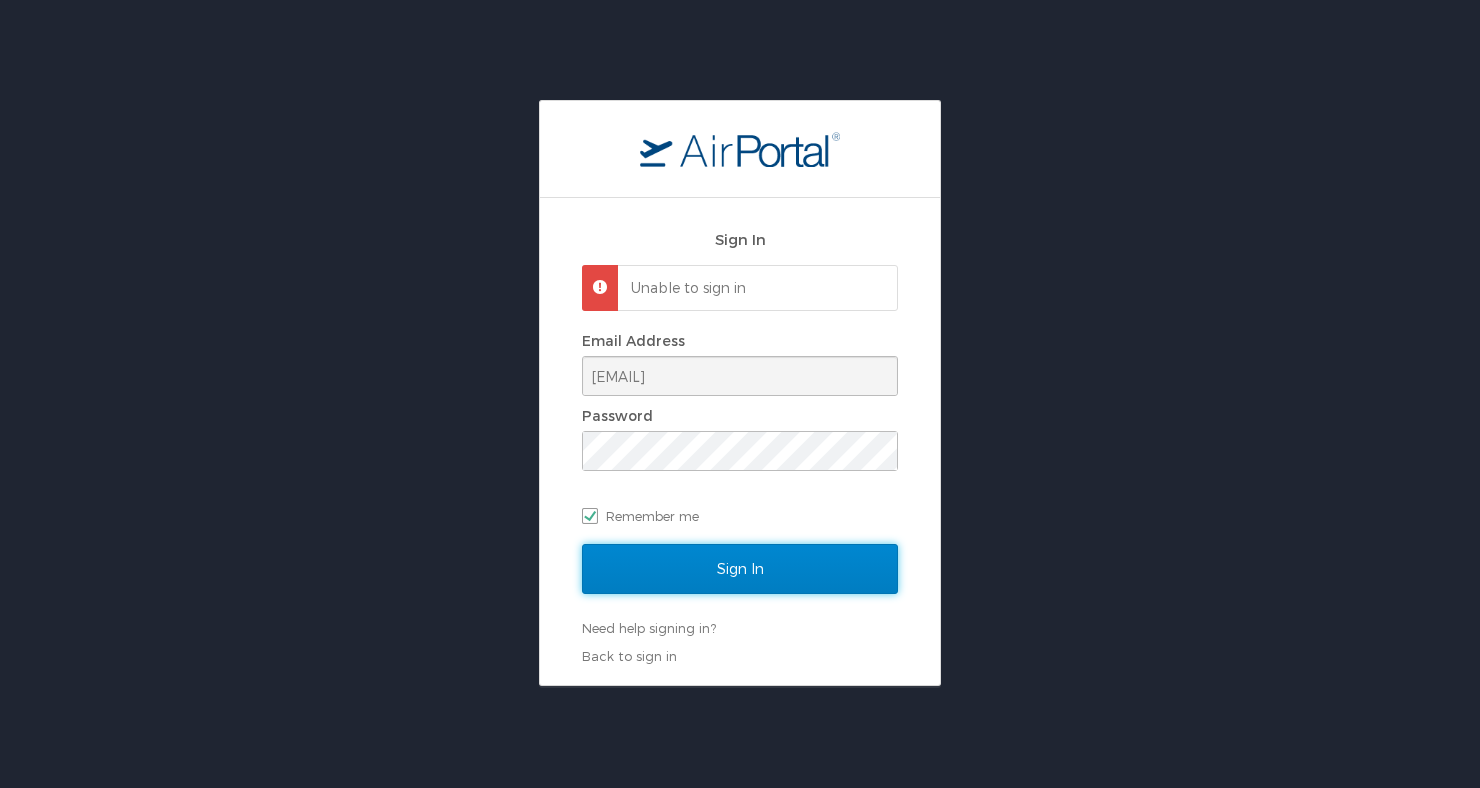 click on "Sign In" at bounding box center (740, 569) 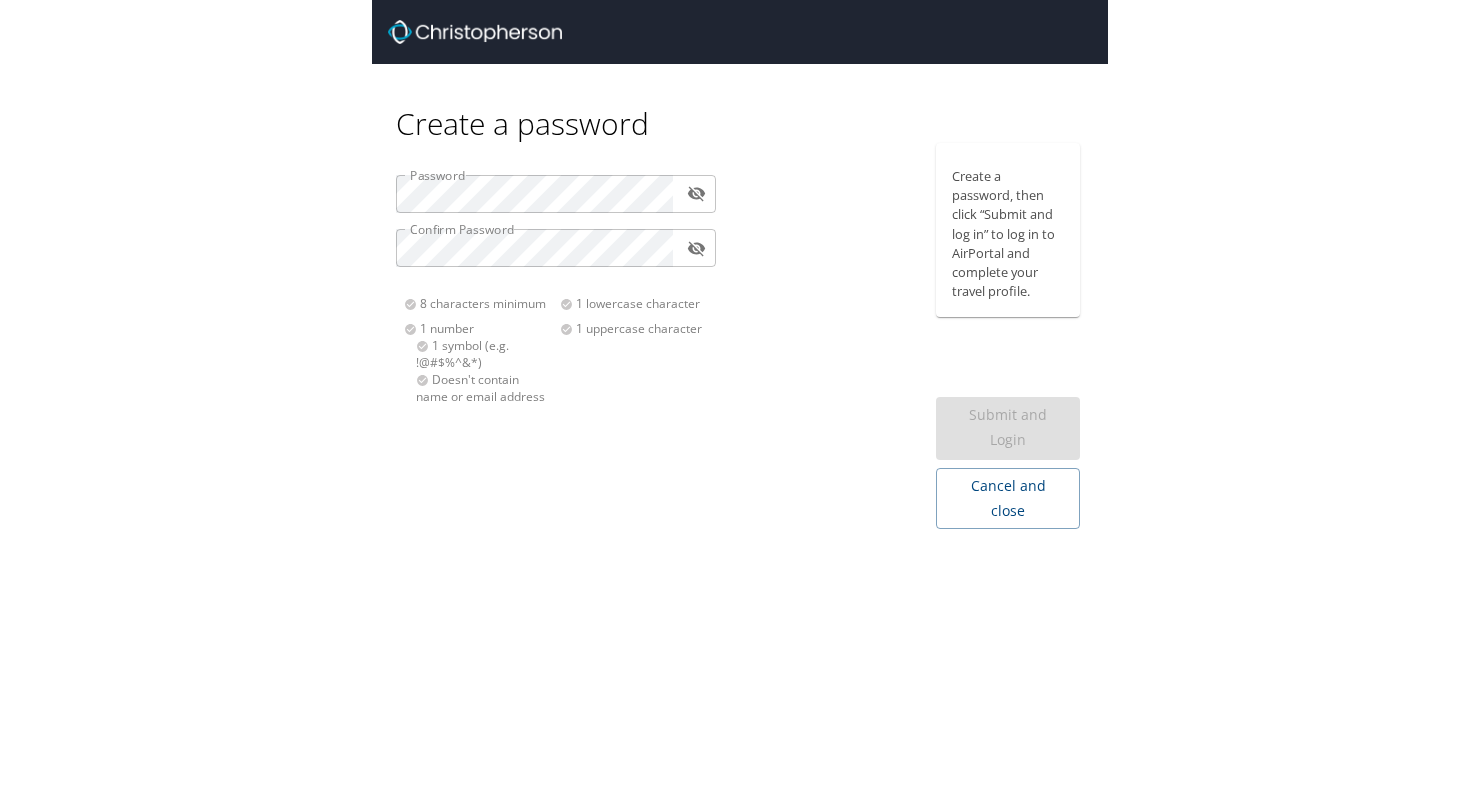 scroll, scrollTop: 0, scrollLeft: 0, axis: both 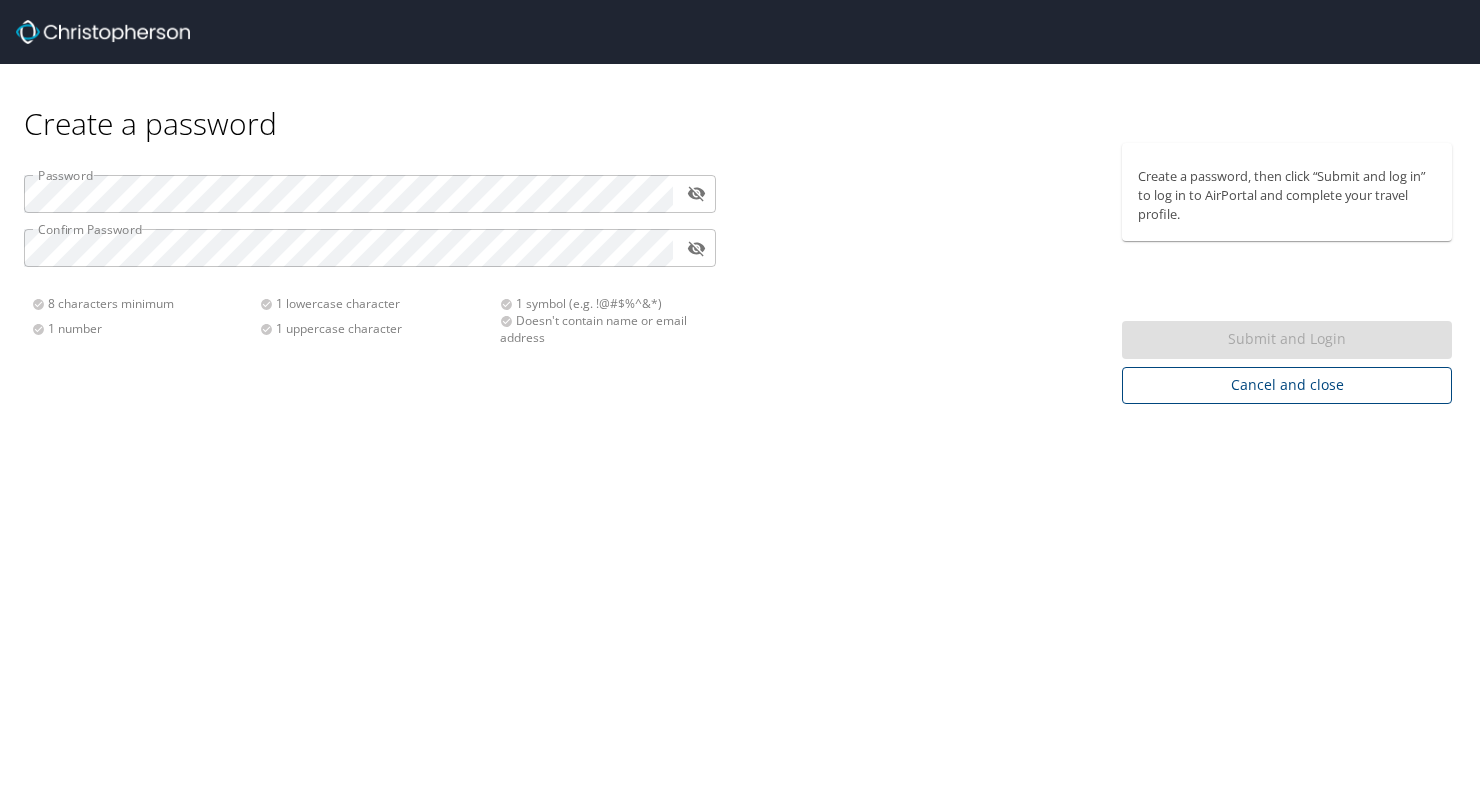 click on "Cancel and close" at bounding box center [1287, 385] 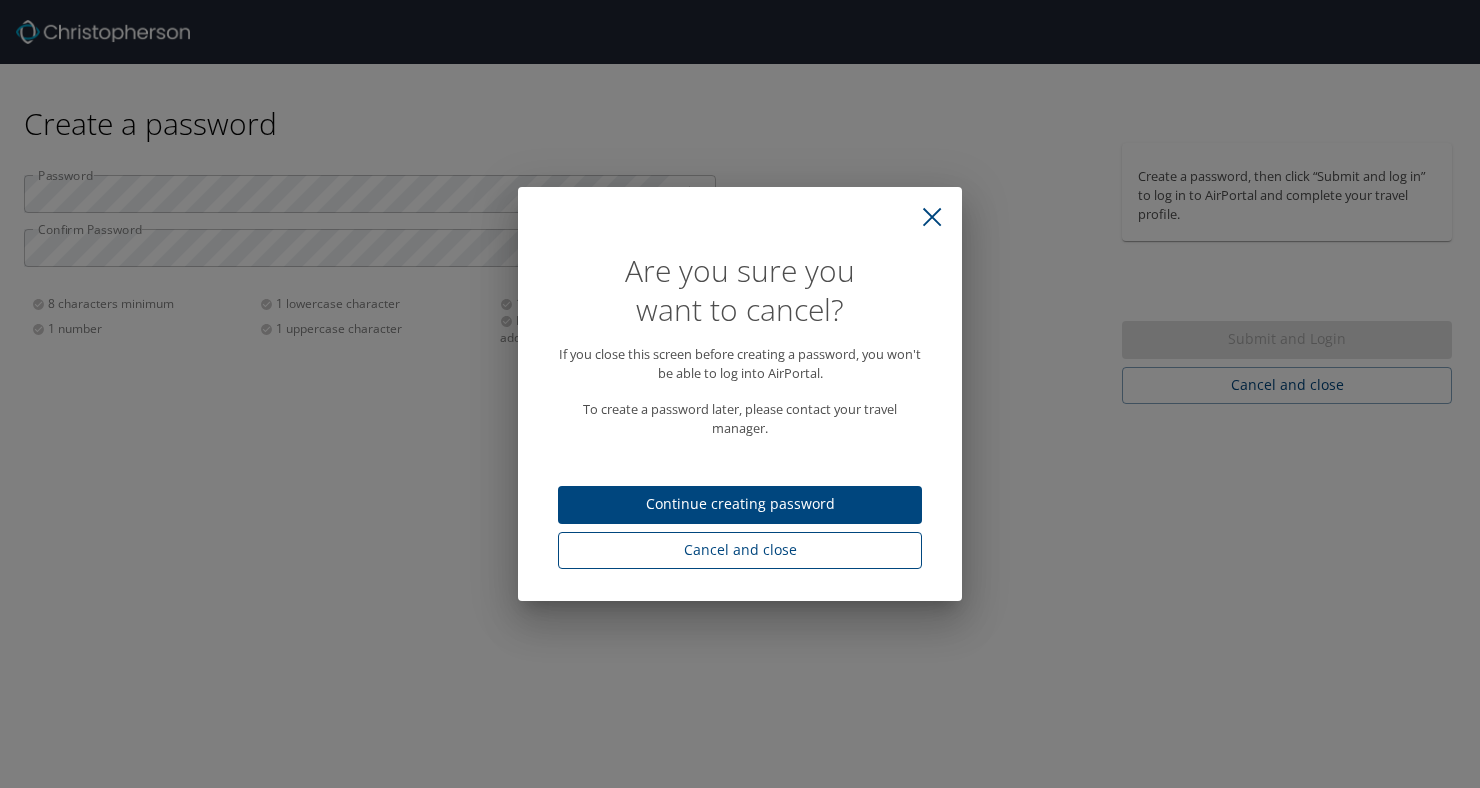 click on "Cancel and close" at bounding box center (740, 550) 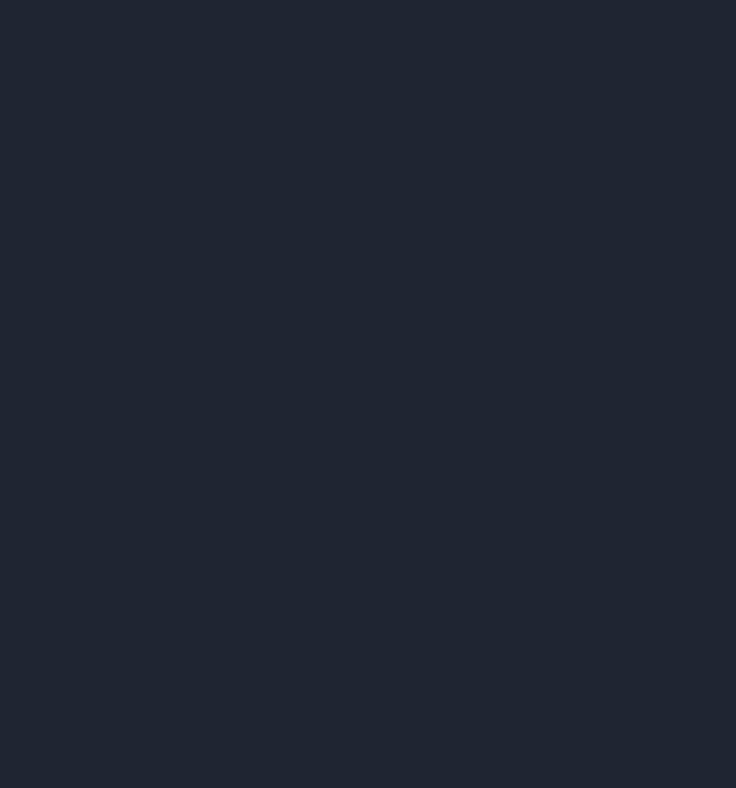 scroll, scrollTop: 0, scrollLeft: 0, axis: both 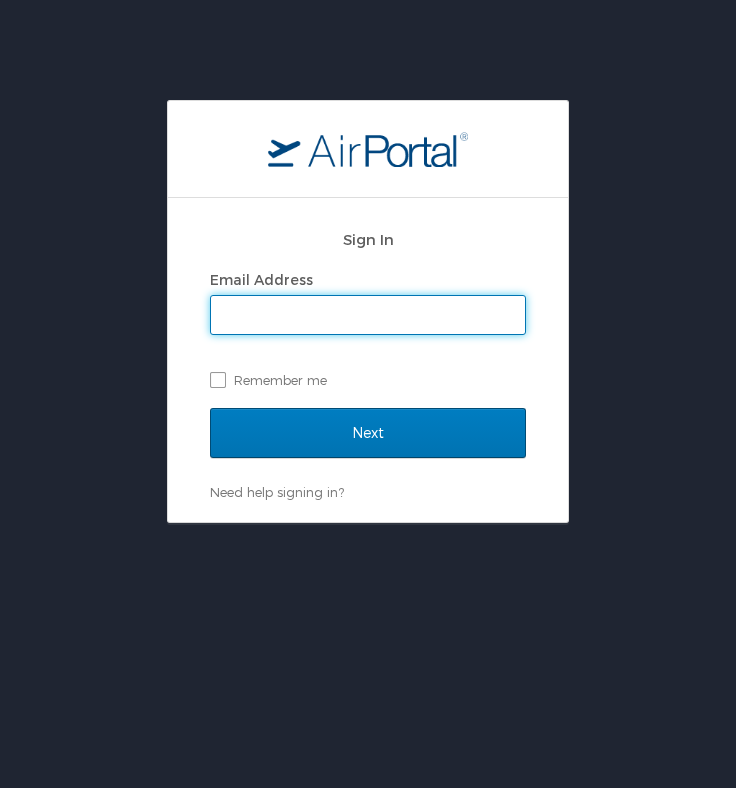 click on "Email Address" at bounding box center (368, 315) 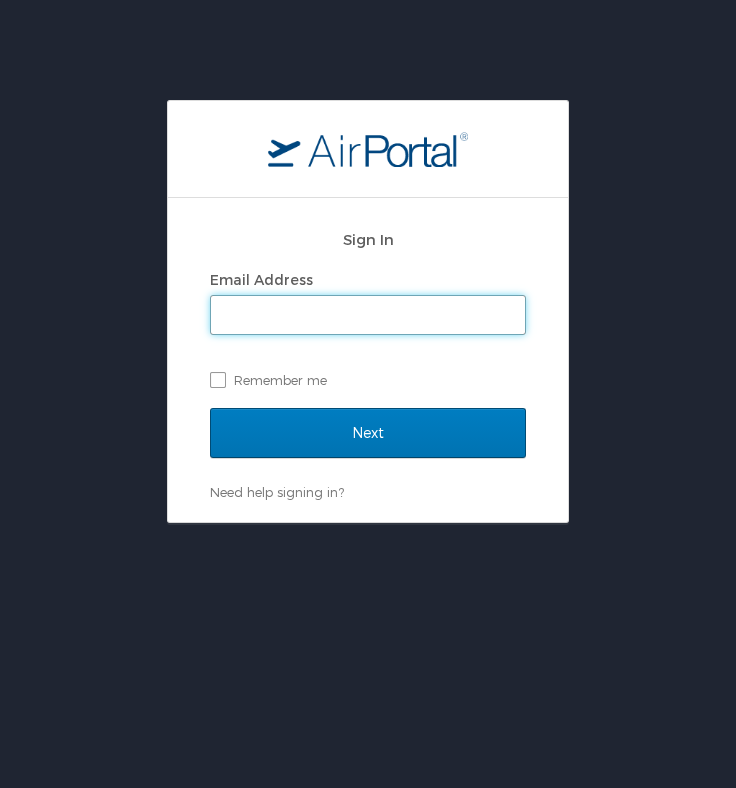 click on "Email Address" at bounding box center (368, 315) 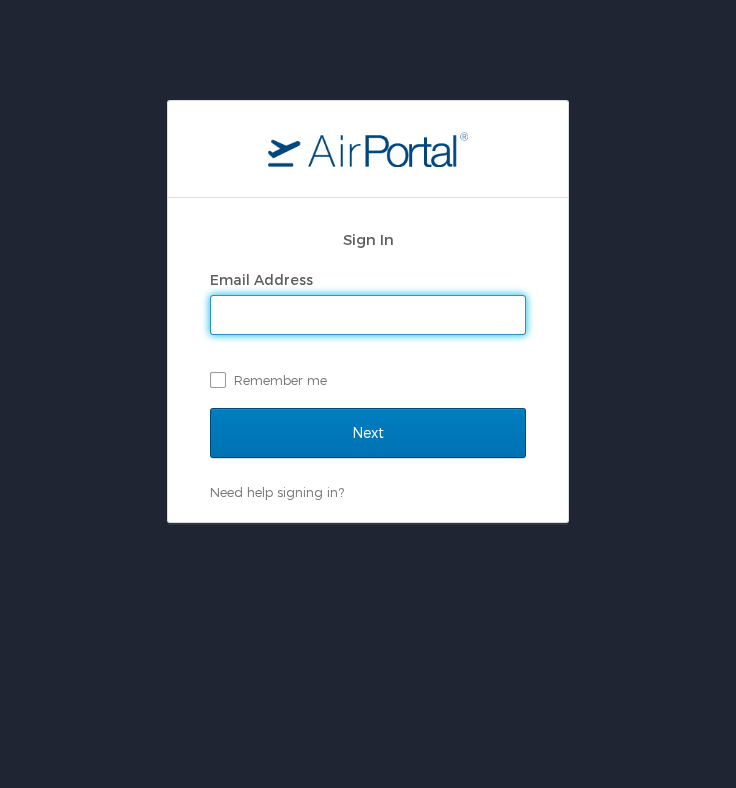 click on "Email Address" at bounding box center (368, 315) 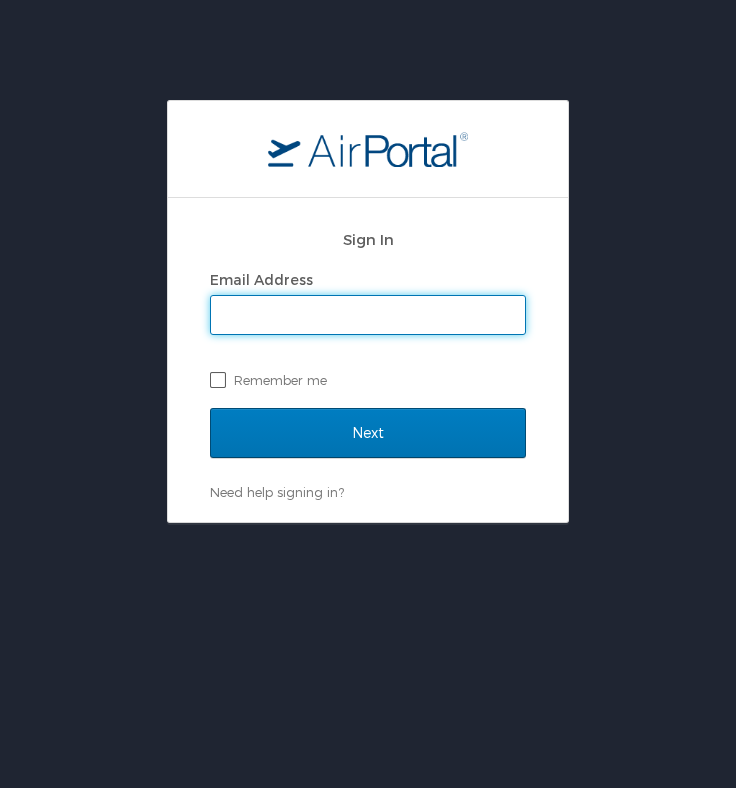 click on "Remember me" at bounding box center (368, 380) 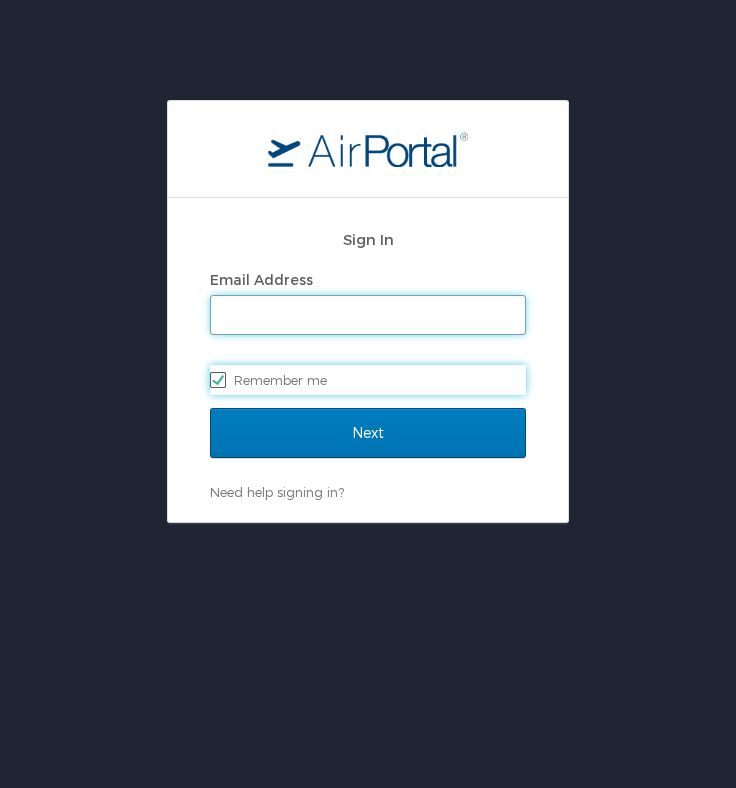click on "Email Address" at bounding box center (368, 315) 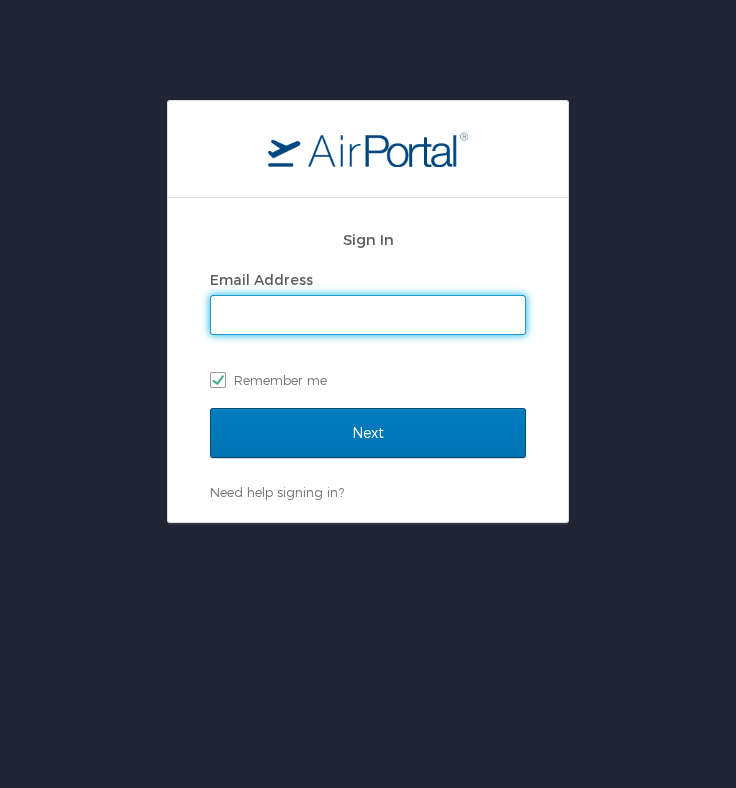 type on "z" 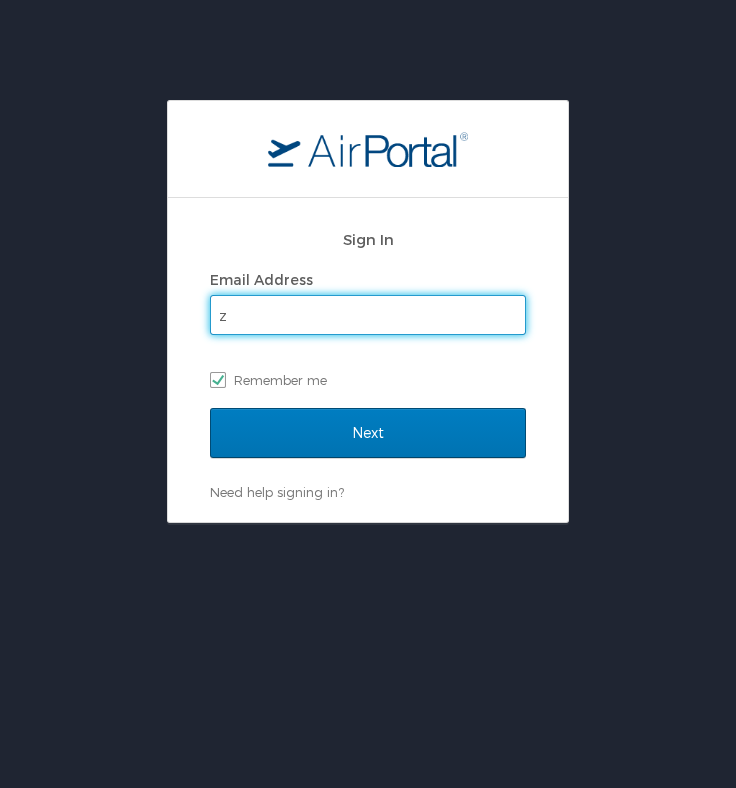 checkbox on "false" 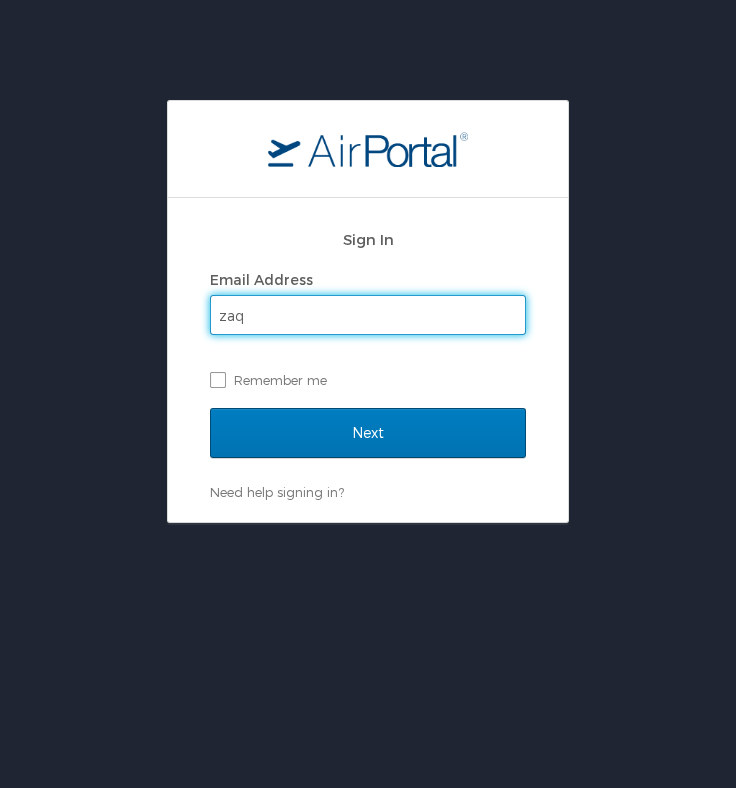 type on "zaquita07@yahoo.com" 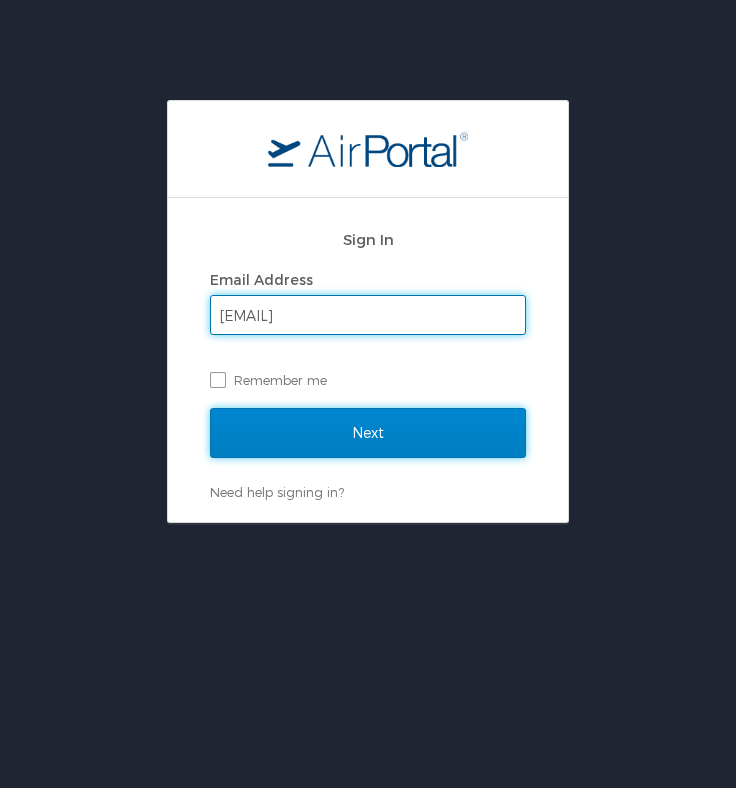 click on "Next" at bounding box center [368, 433] 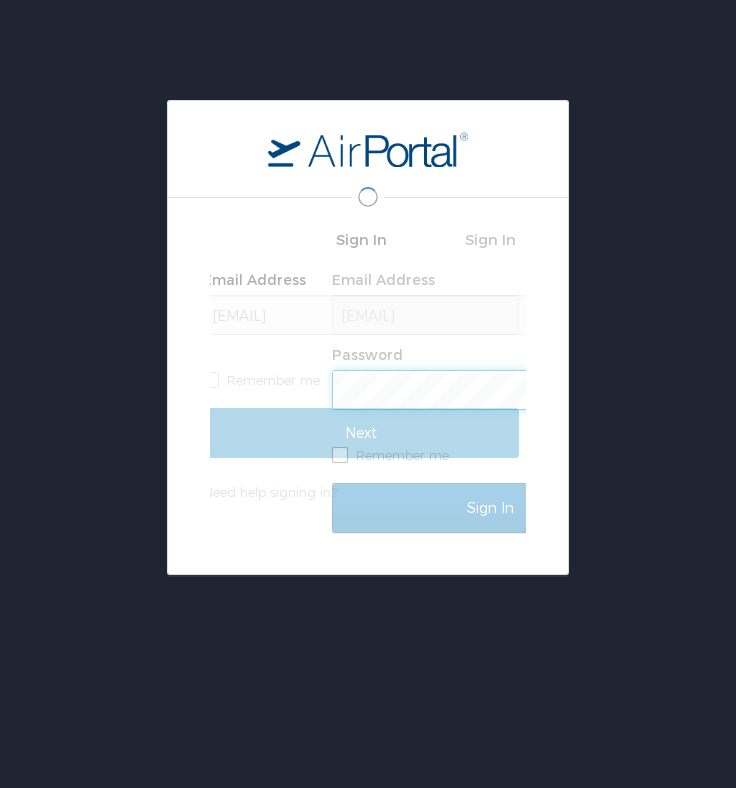 scroll, scrollTop: 0, scrollLeft: 0, axis: both 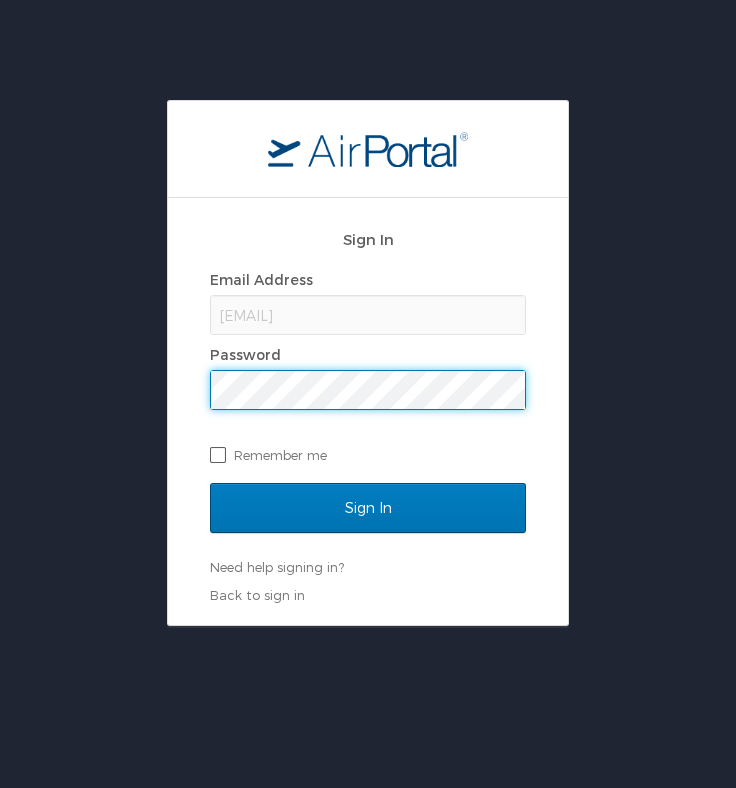 click on "Remember me" at bounding box center (368, 455) 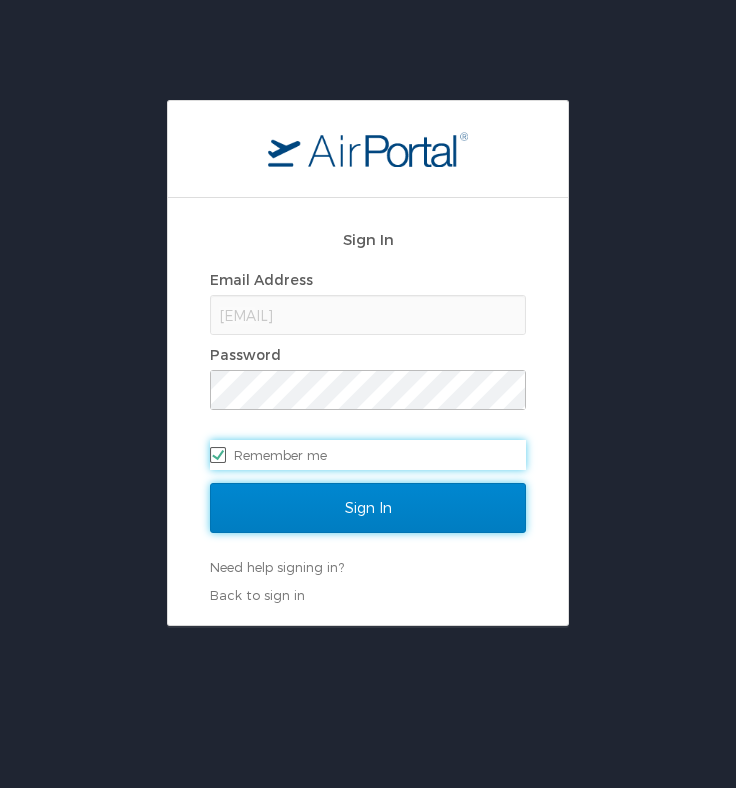 click on "Sign In" at bounding box center (368, 508) 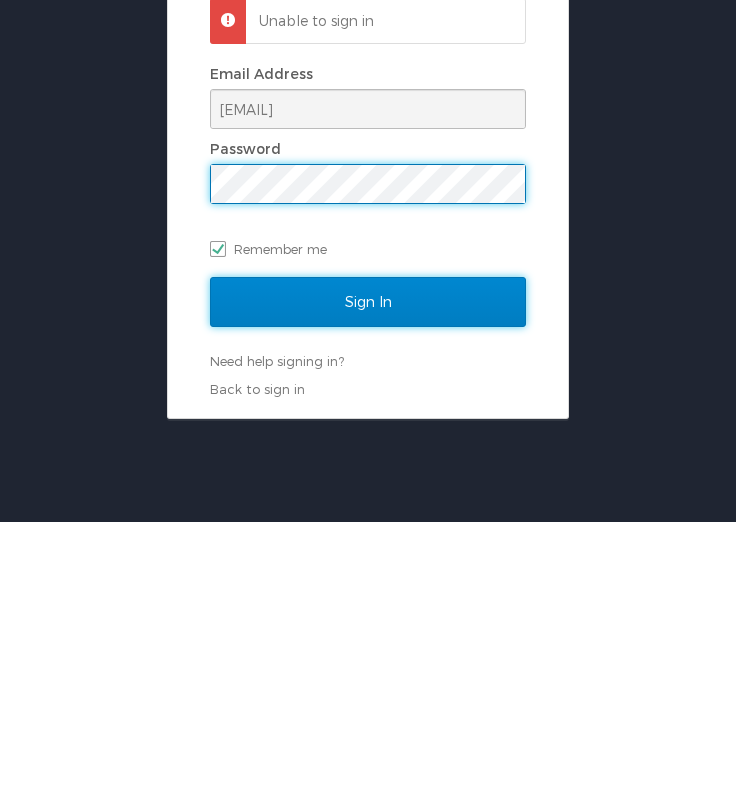 click on "Sign In" at bounding box center [368, 569] 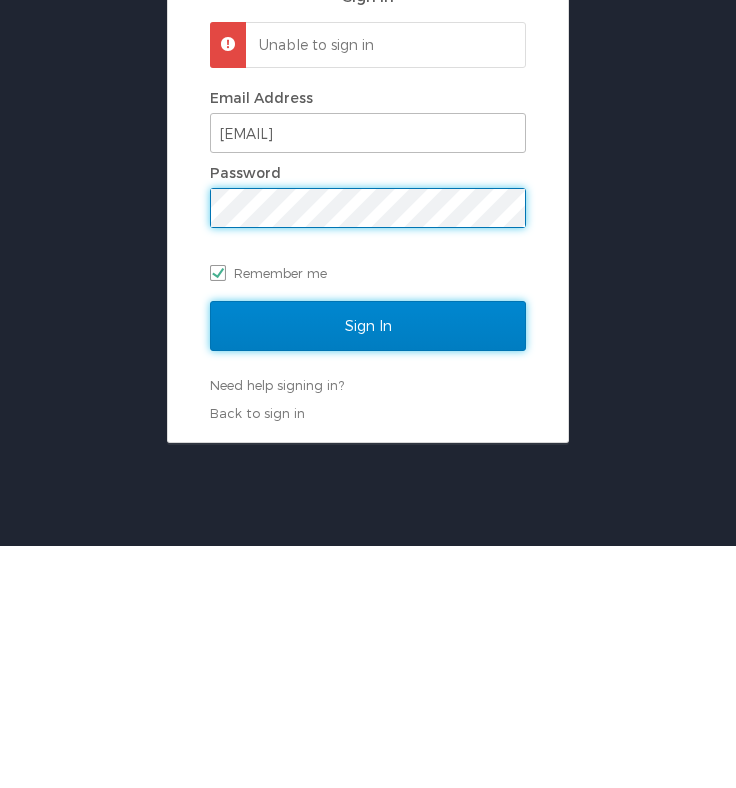 click on "Sign In" at bounding box center [368, 569] 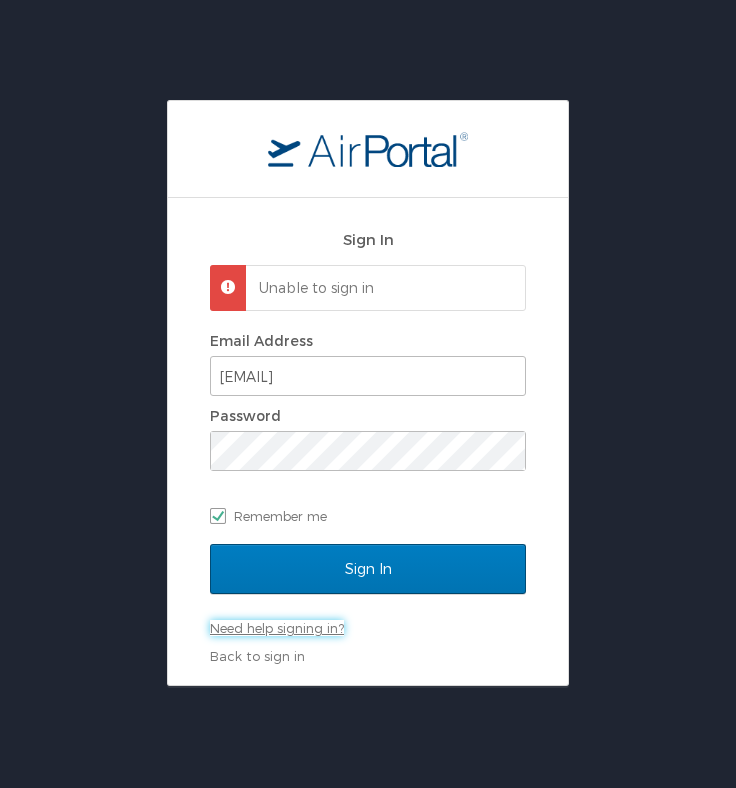 click on "Need help signing in? Forgot password? Help" at bounding box center (368, 628) 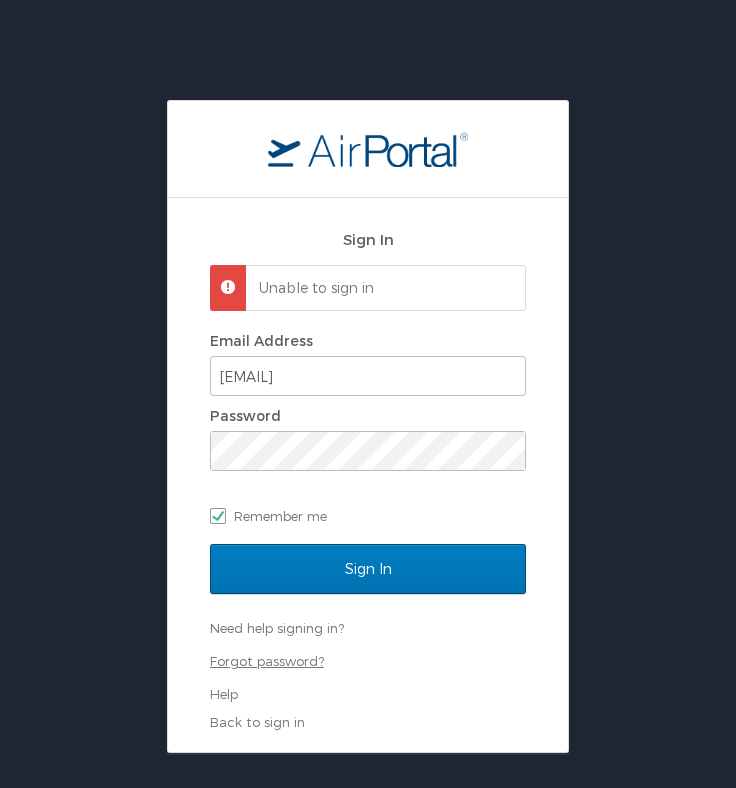 click on "Forgot password?" at bounding box center (267, 661) 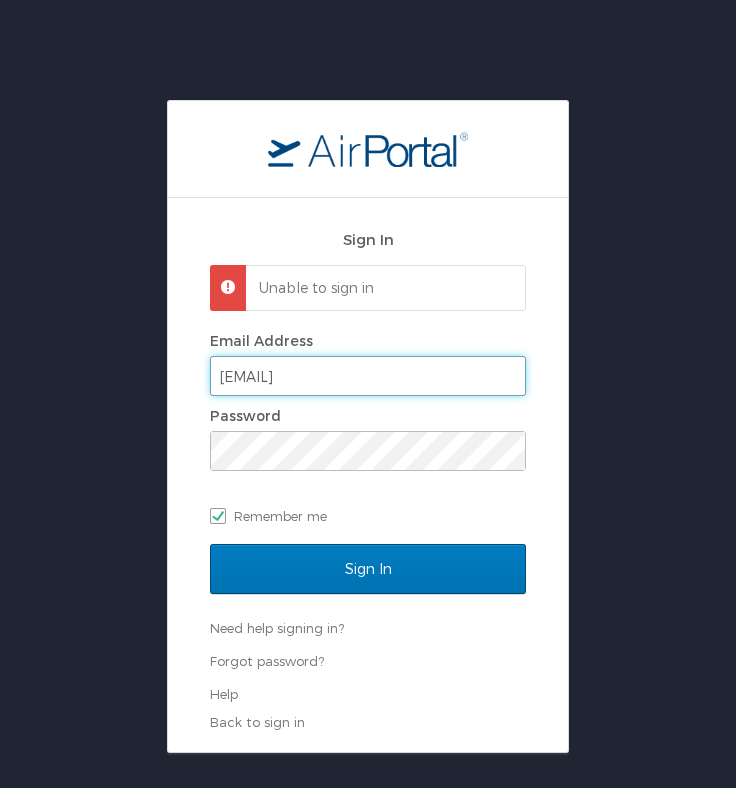 click on "zaquita07@yahoo.com" at bounding box center (368, 376) 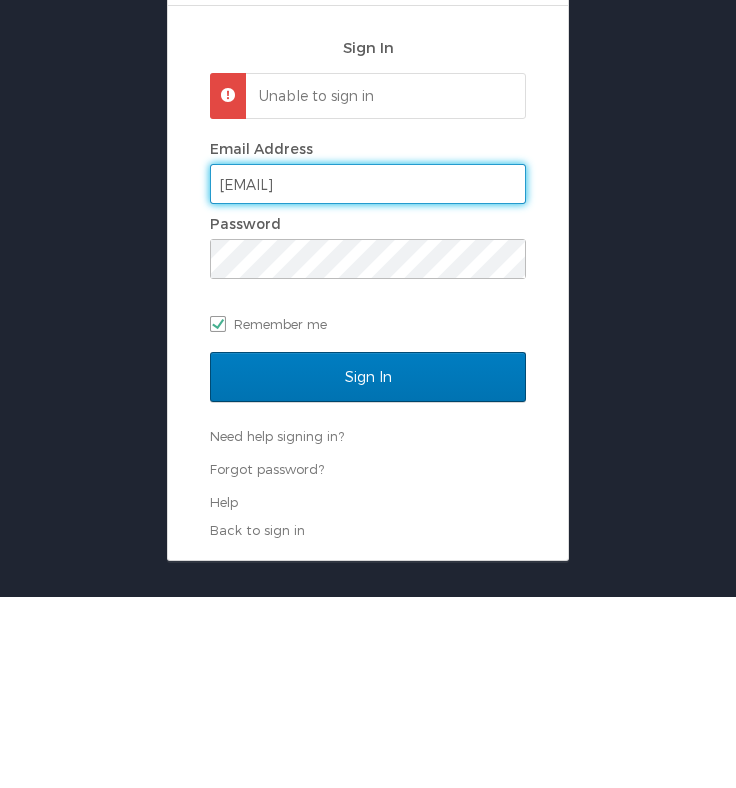 type on "zaquita07@yahoo.co" 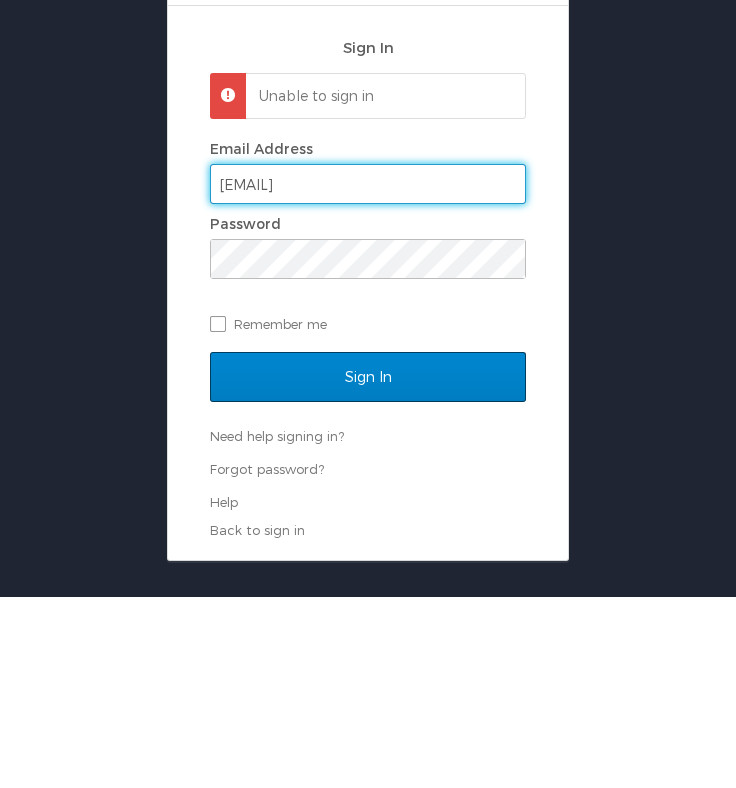 type on "zkinney@nuclearcarepartners.com" 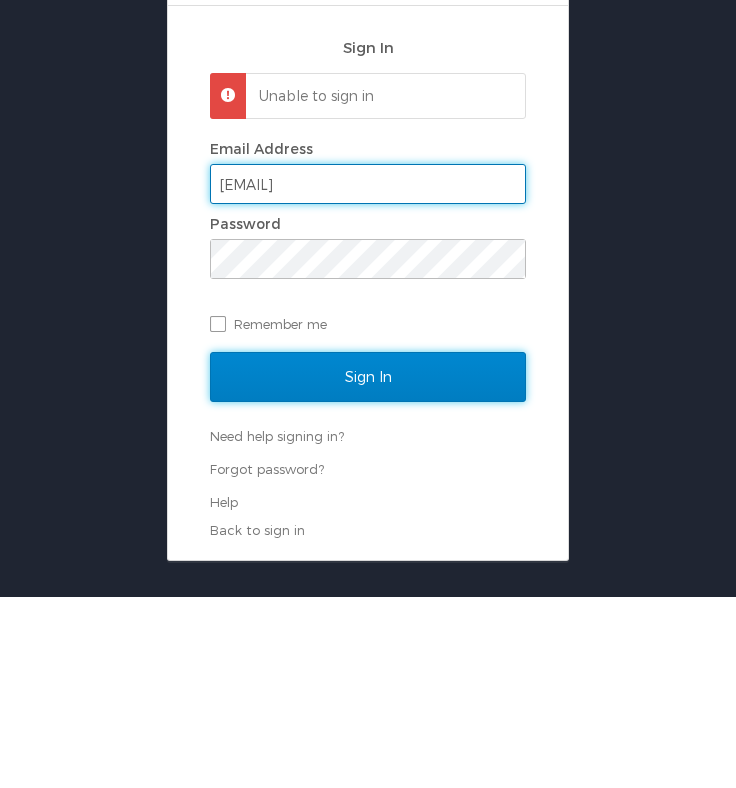 click on "Sign In" at bounding box center (368, 569) 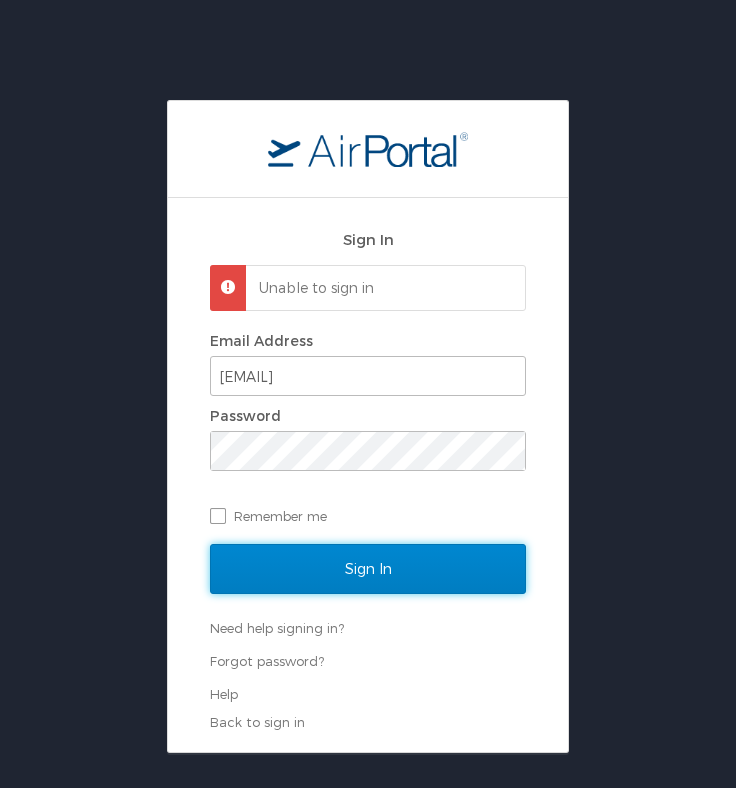 click on "Sign In" at bounding box center (368, 569) 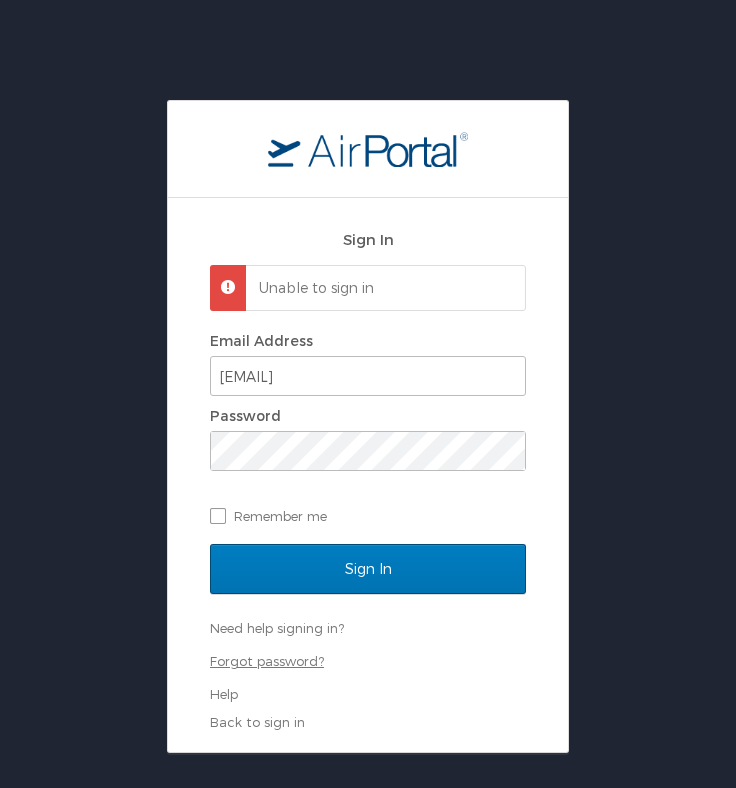 click on "Forgot password?" at bounding box center [267, 661] 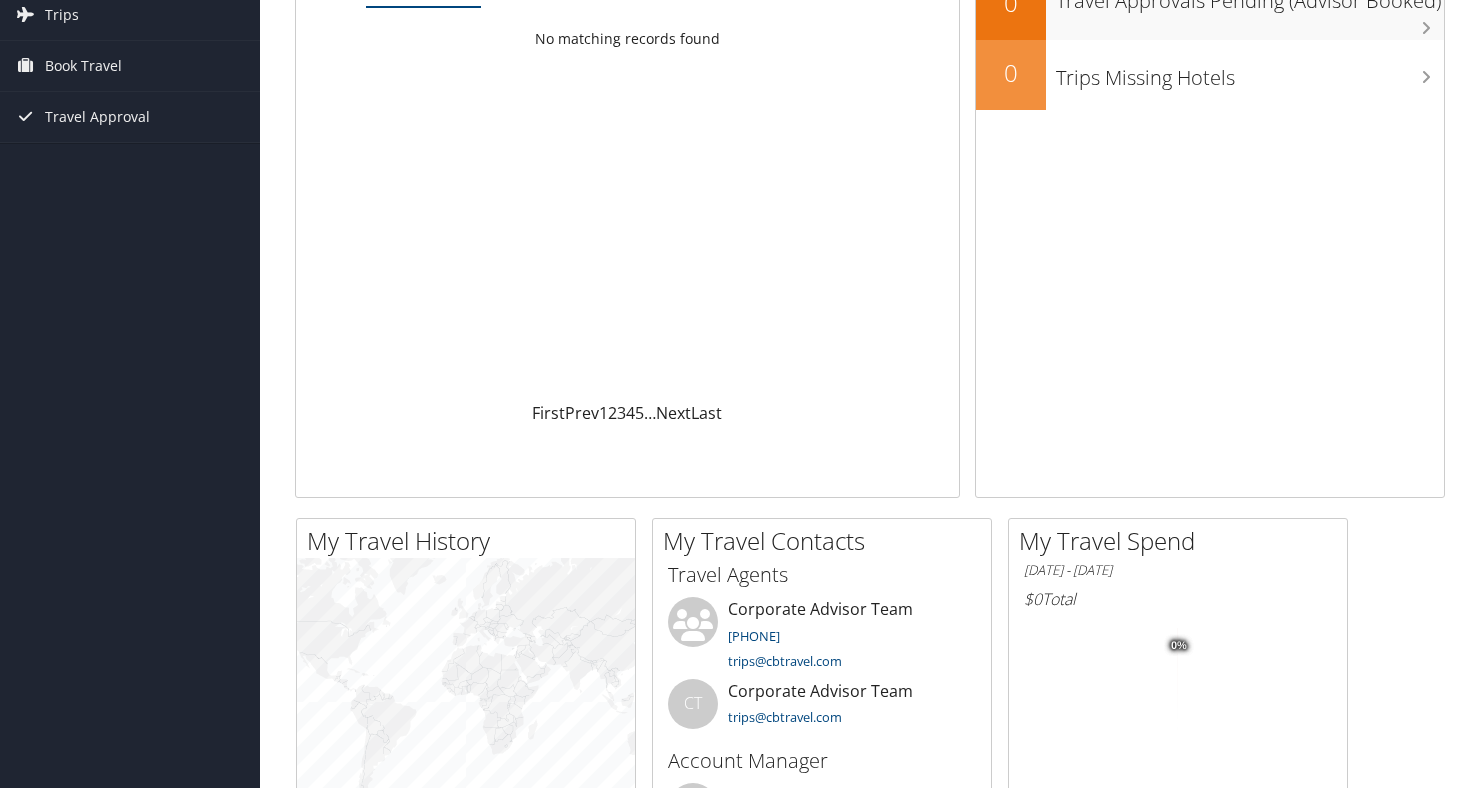 scroll, scrollTop: 0, scrollLeft: 0, axis: both 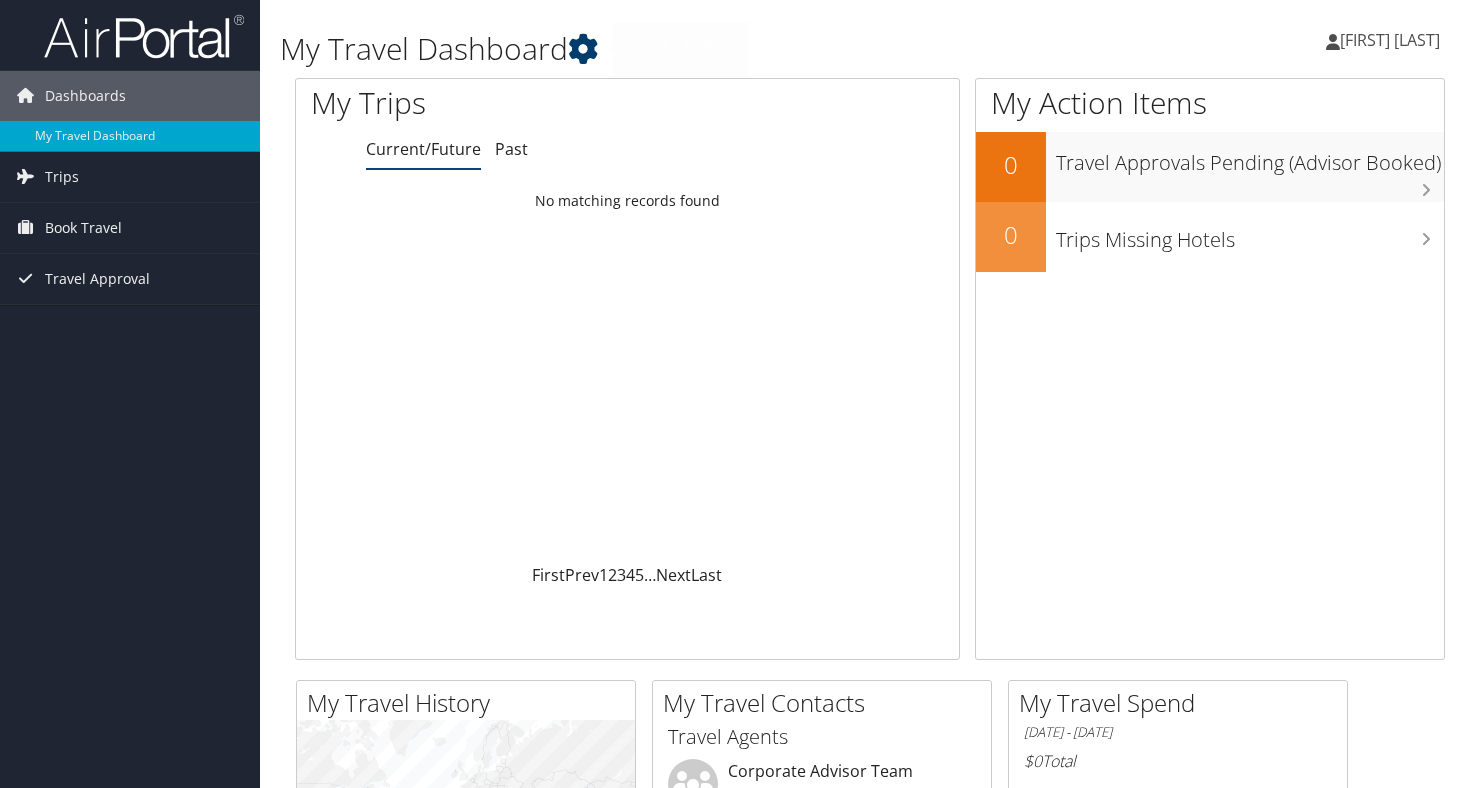 click at bounding box center (583, 49) 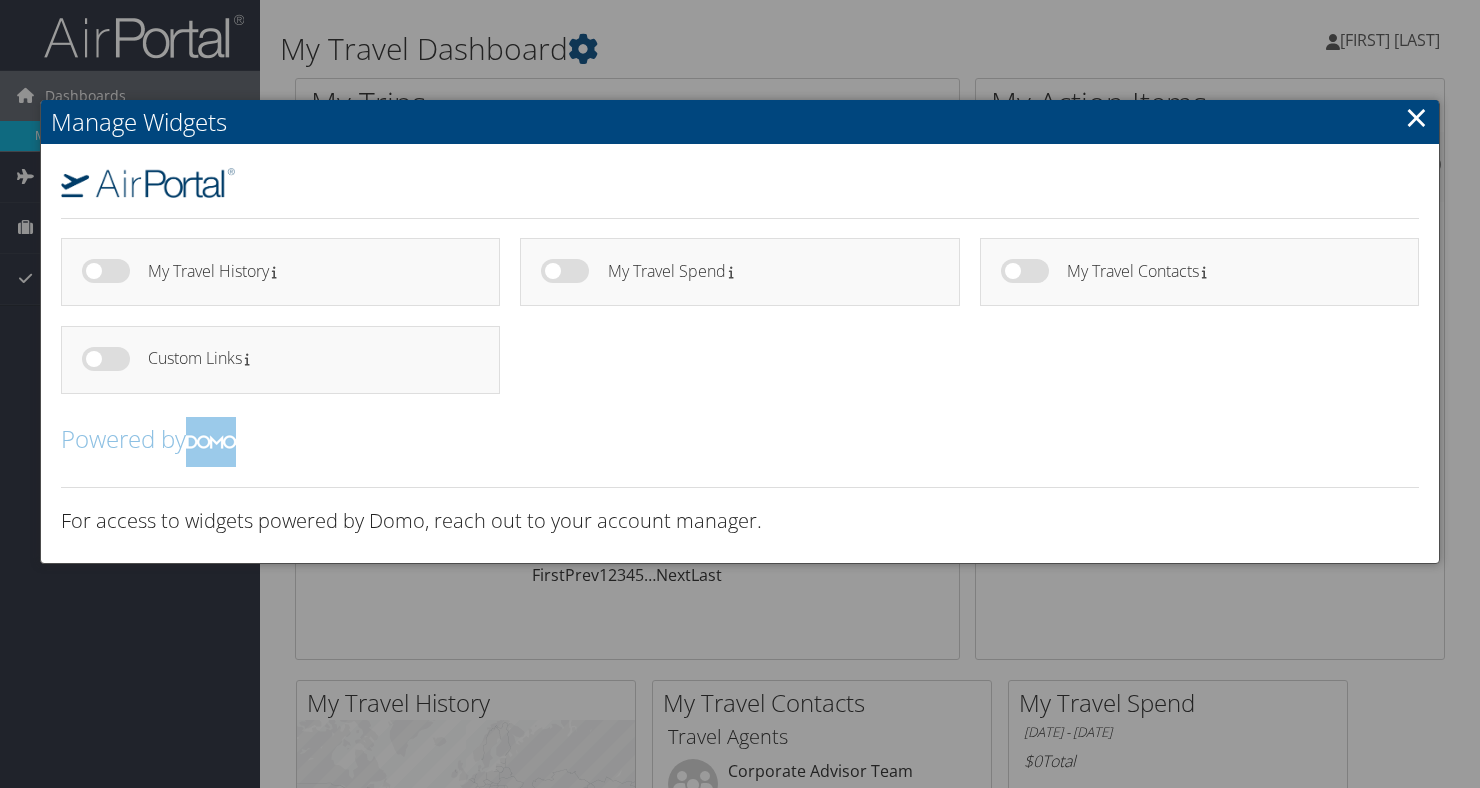 click on "×" at bounding box center [1416, 117] 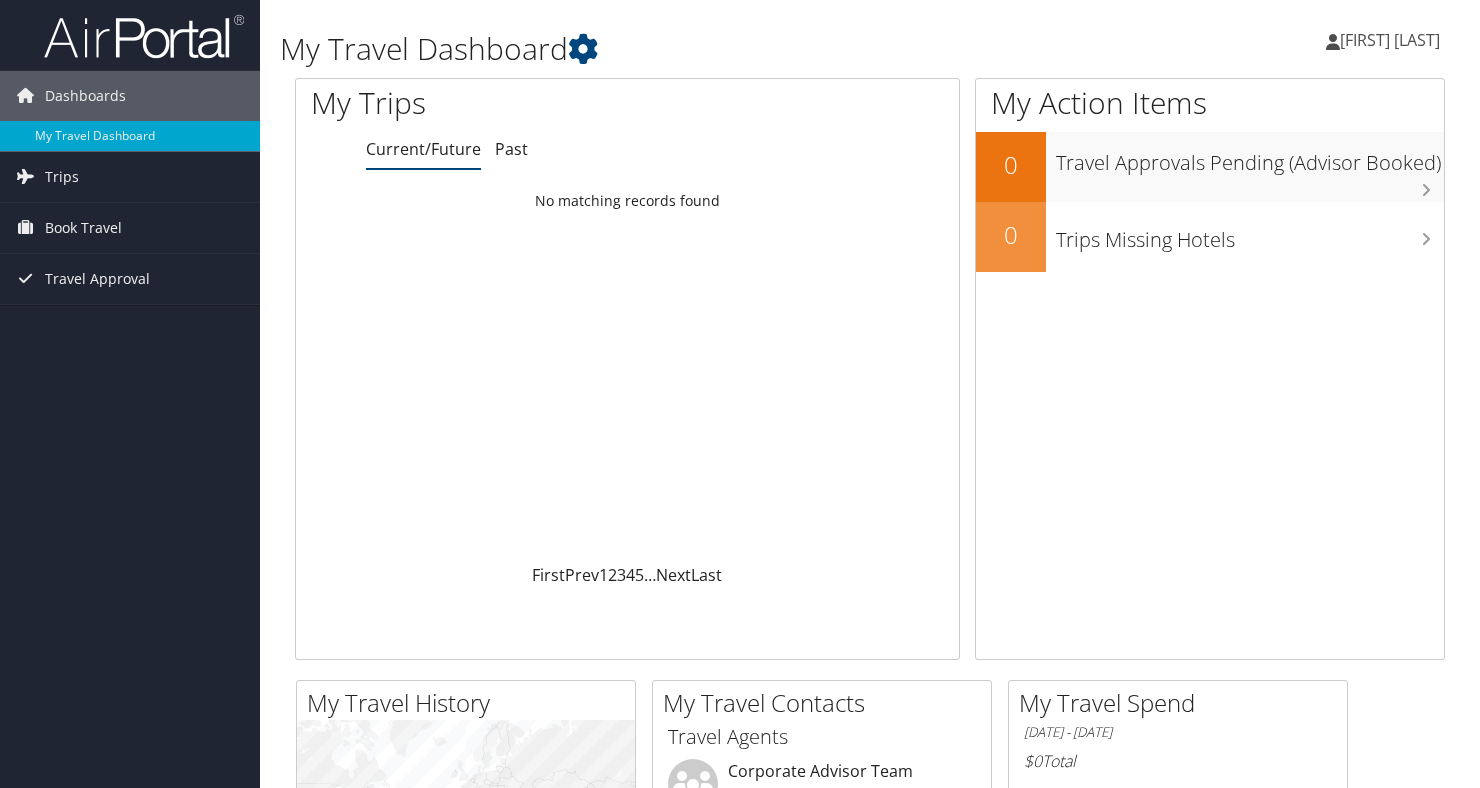 click on "[FIRST] [LAST]" at bounding box center (1390, 40) 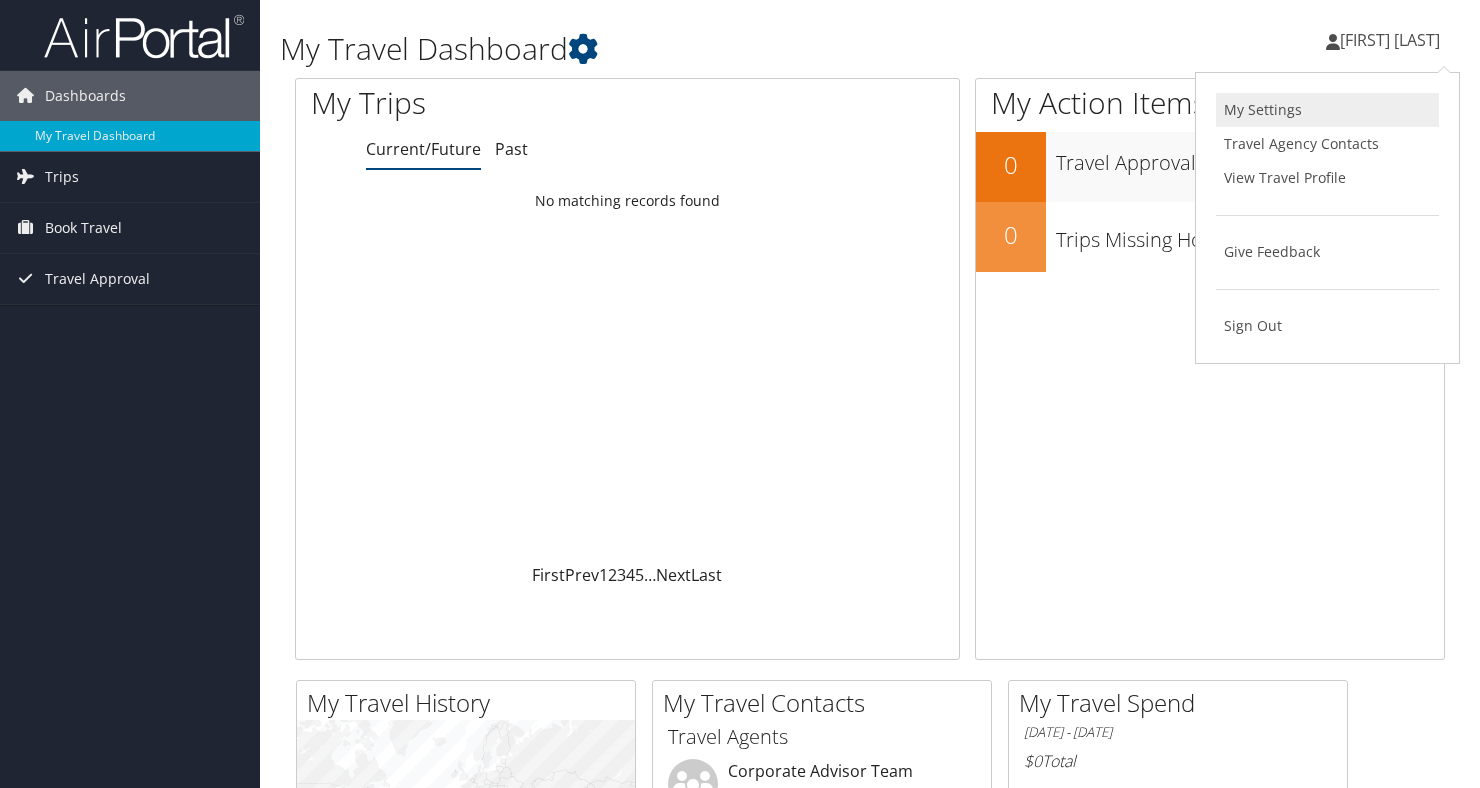 click on "My Settings" at bounding box center [1327, 110] 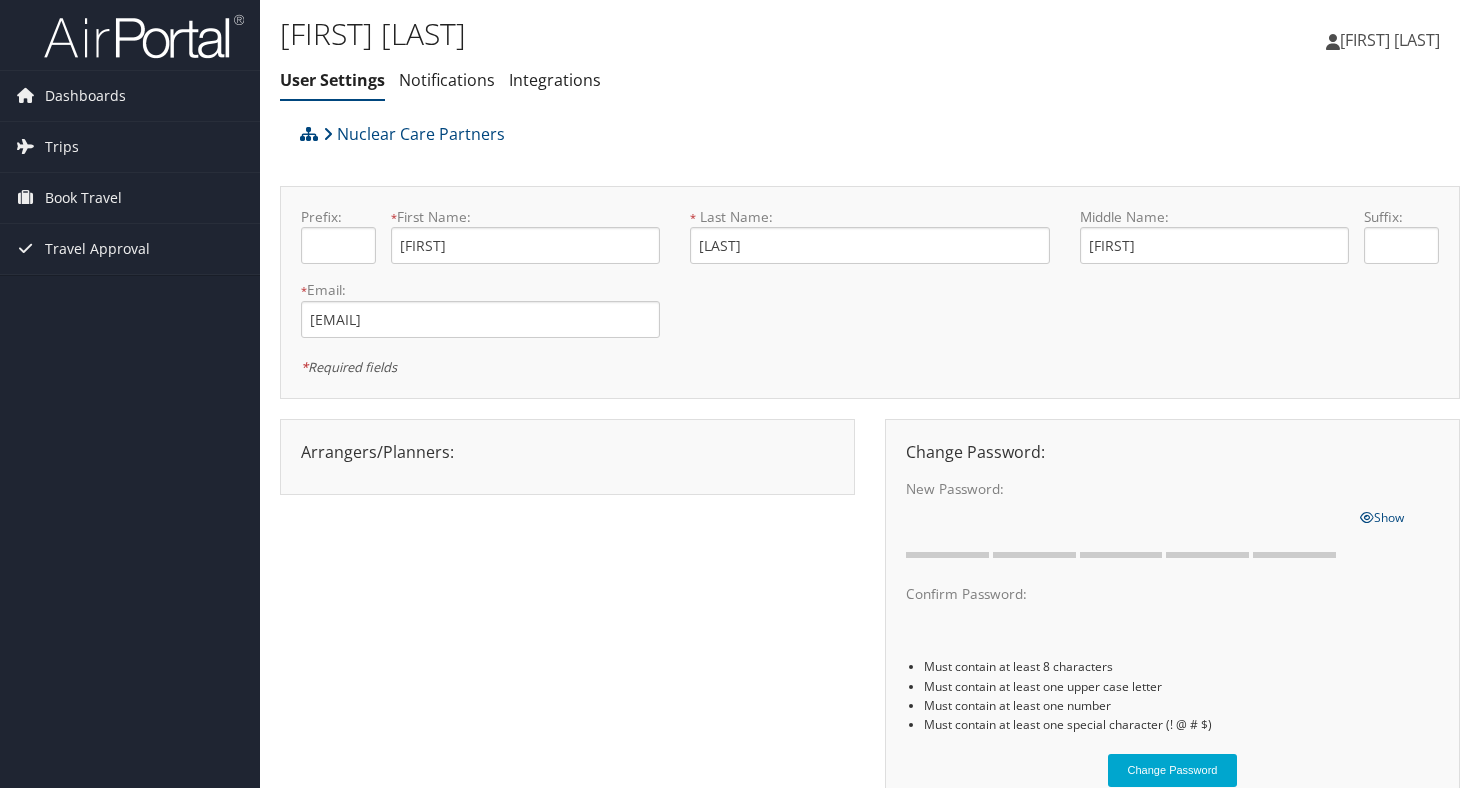 scroll, scrollTop: 0, scrollLeft: 0, axis: both 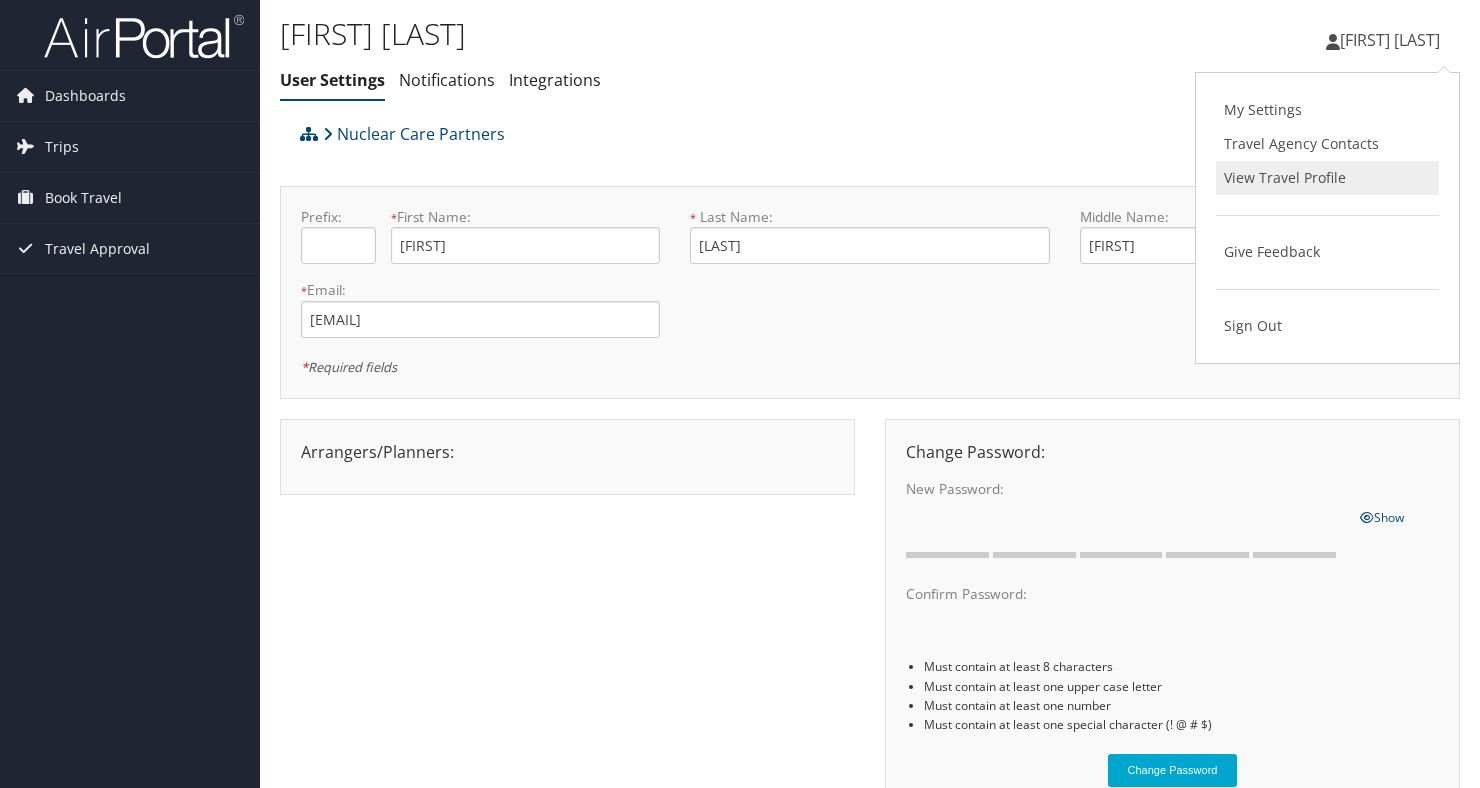 click on "View Travel Profile" at bounding box center [1327, 178] 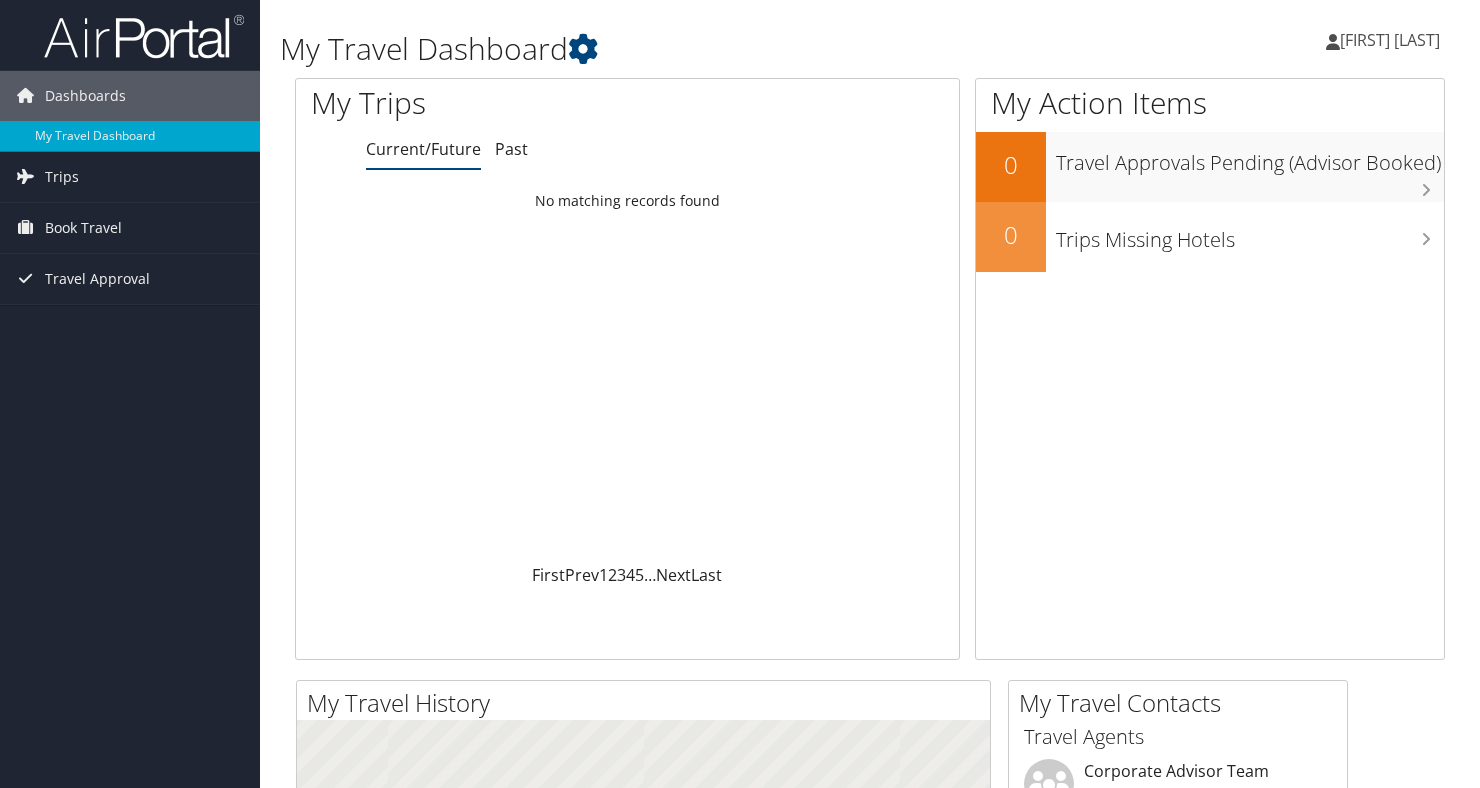 scroll, scrollTop: 0, scrollLeft: 0, axis: both 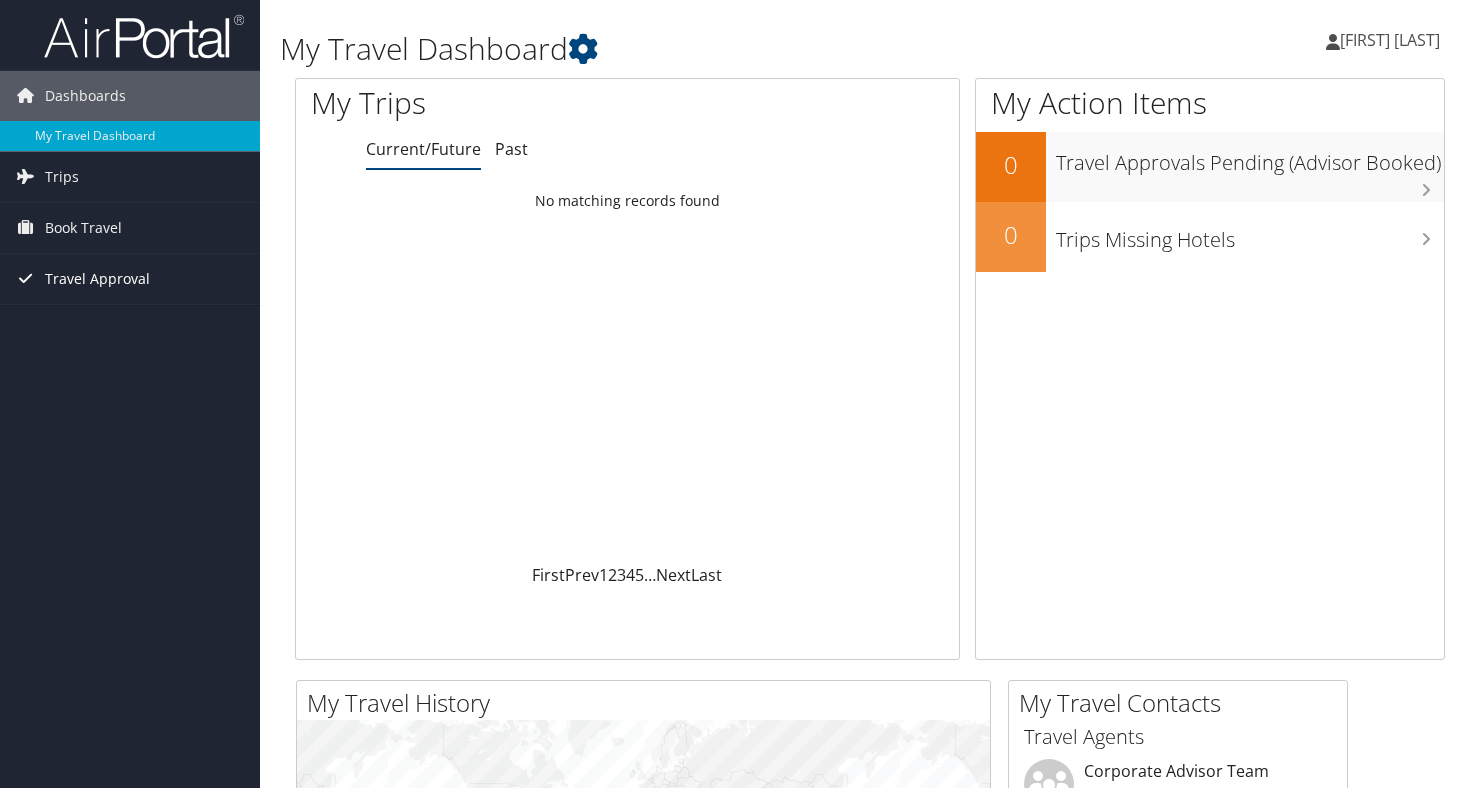 click on "Travel Approval" at bounding box center [130, 279] 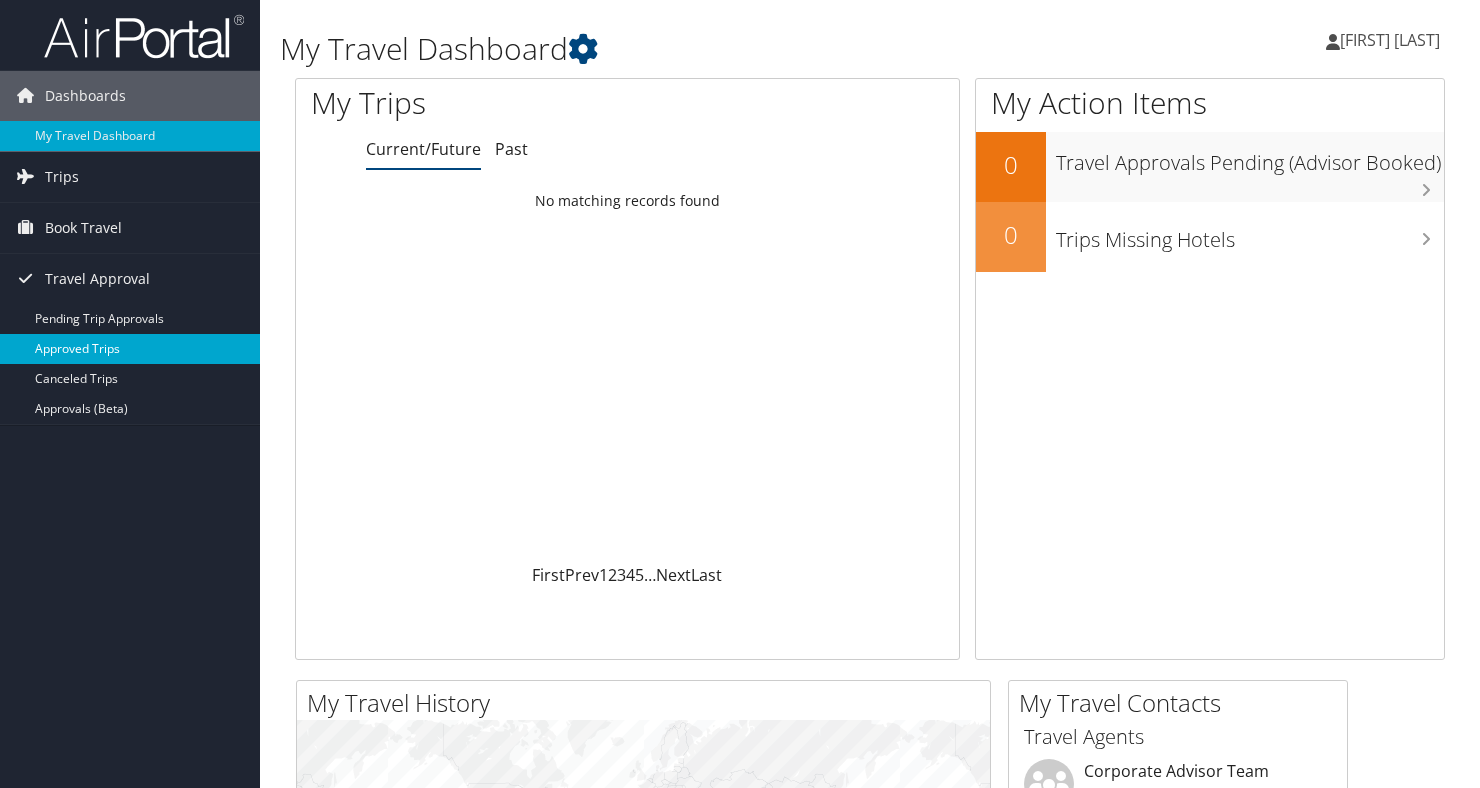 click on "Approved Trips" at bounding box center (130, 349) 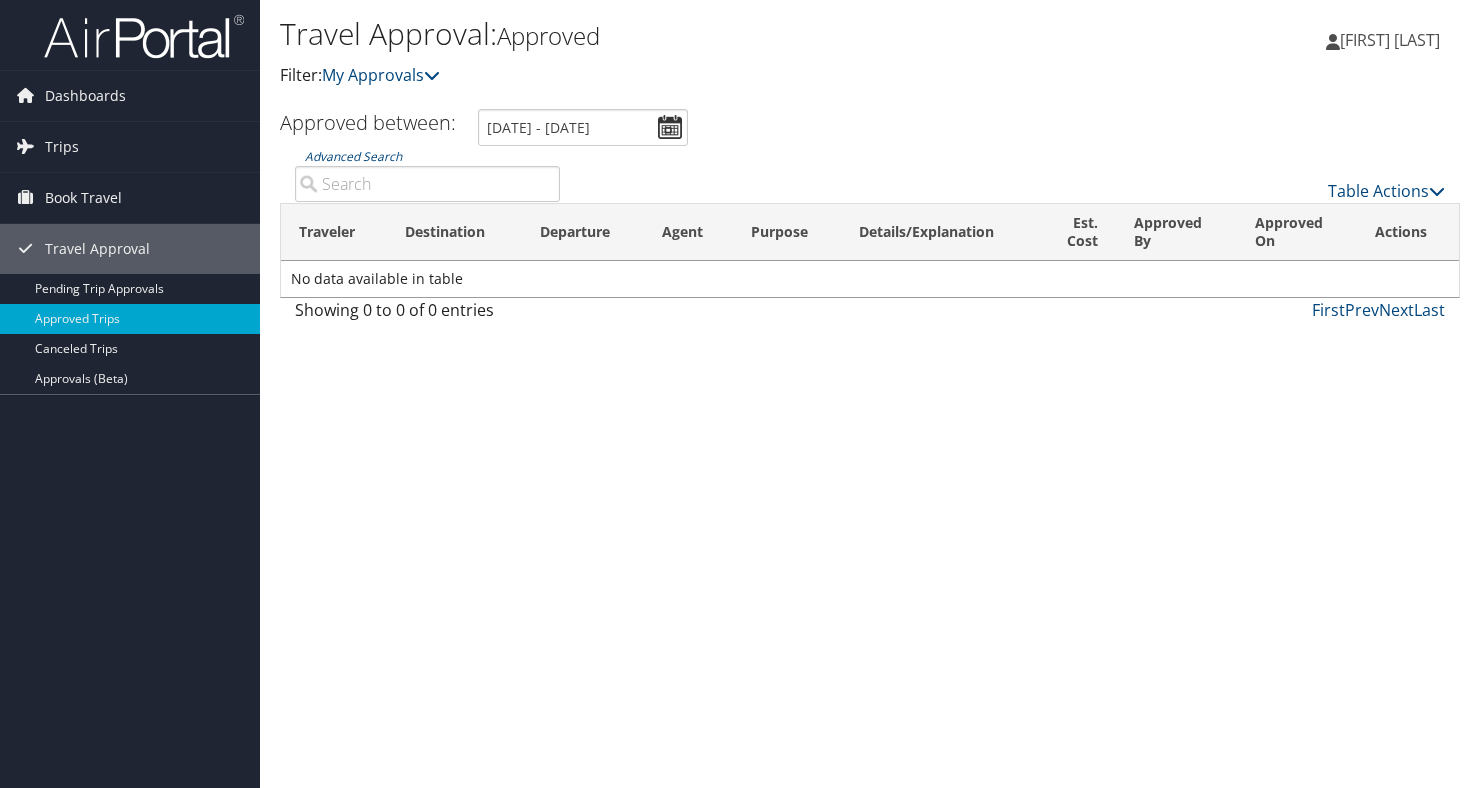 scroll, scrollTop: 0, scrollLeft: 0, axis: both 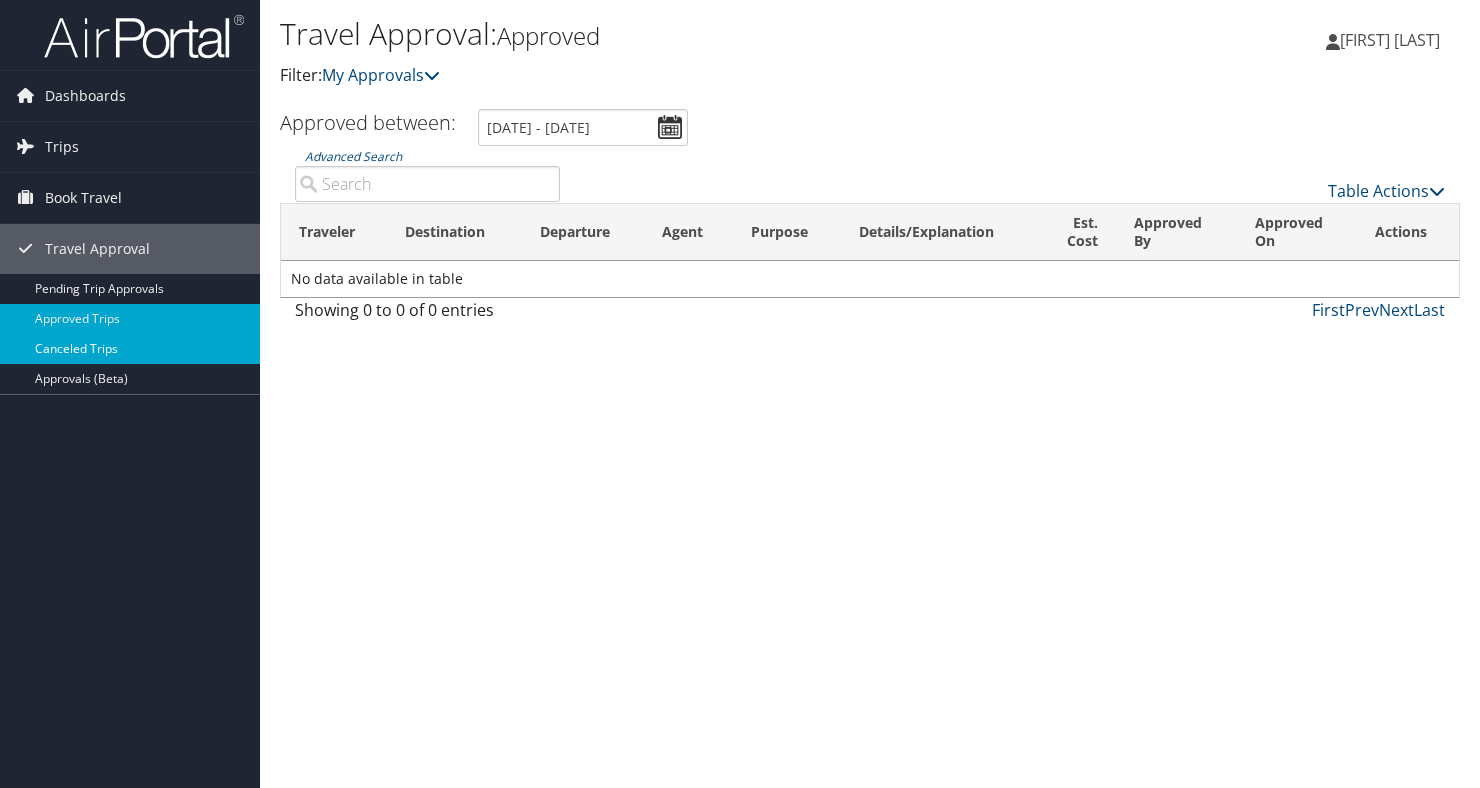 click on "Canceled Trips" at bounding box center [130, 349] 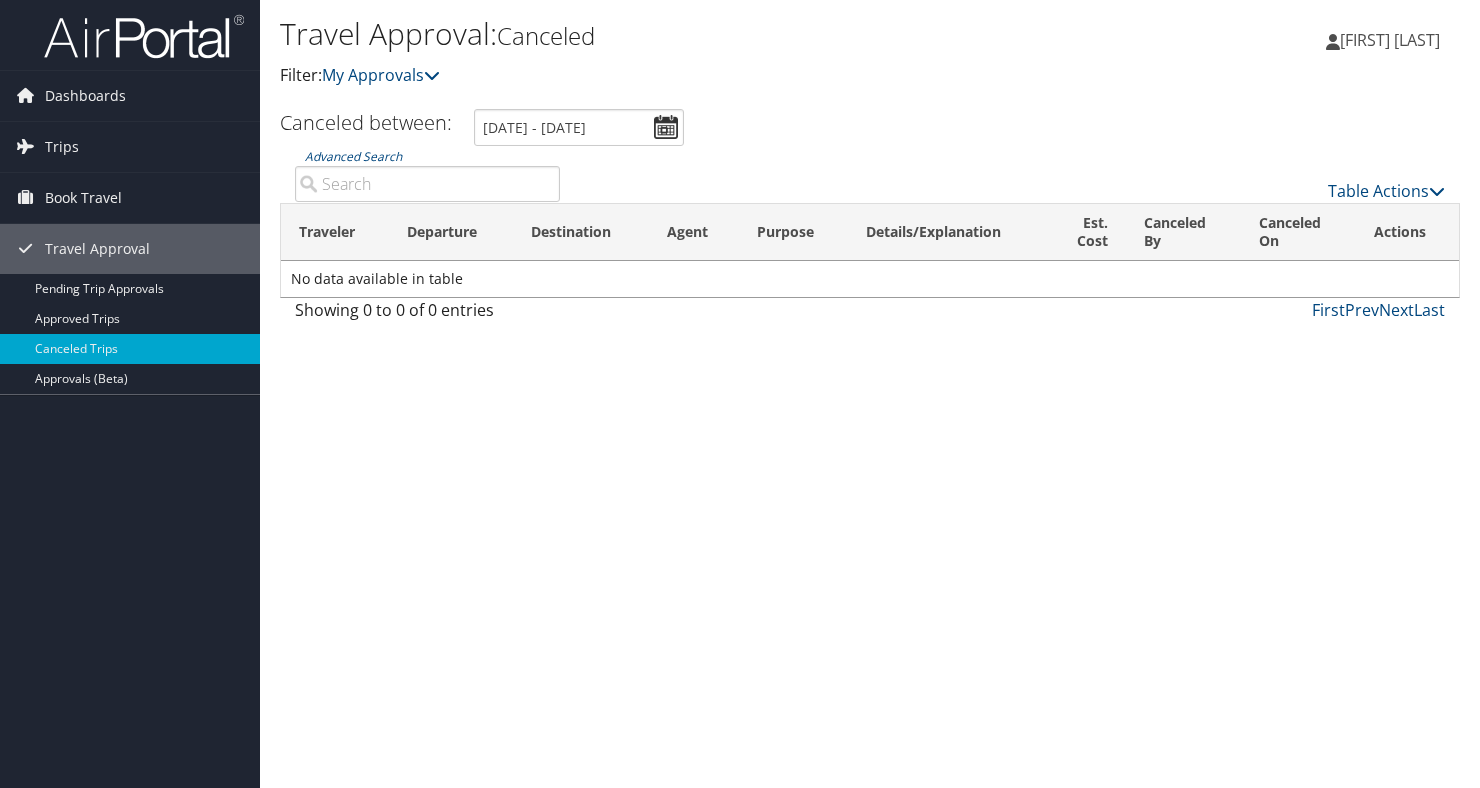 scroll, scrollTop: 0, scrollLeft: 0, axis: both 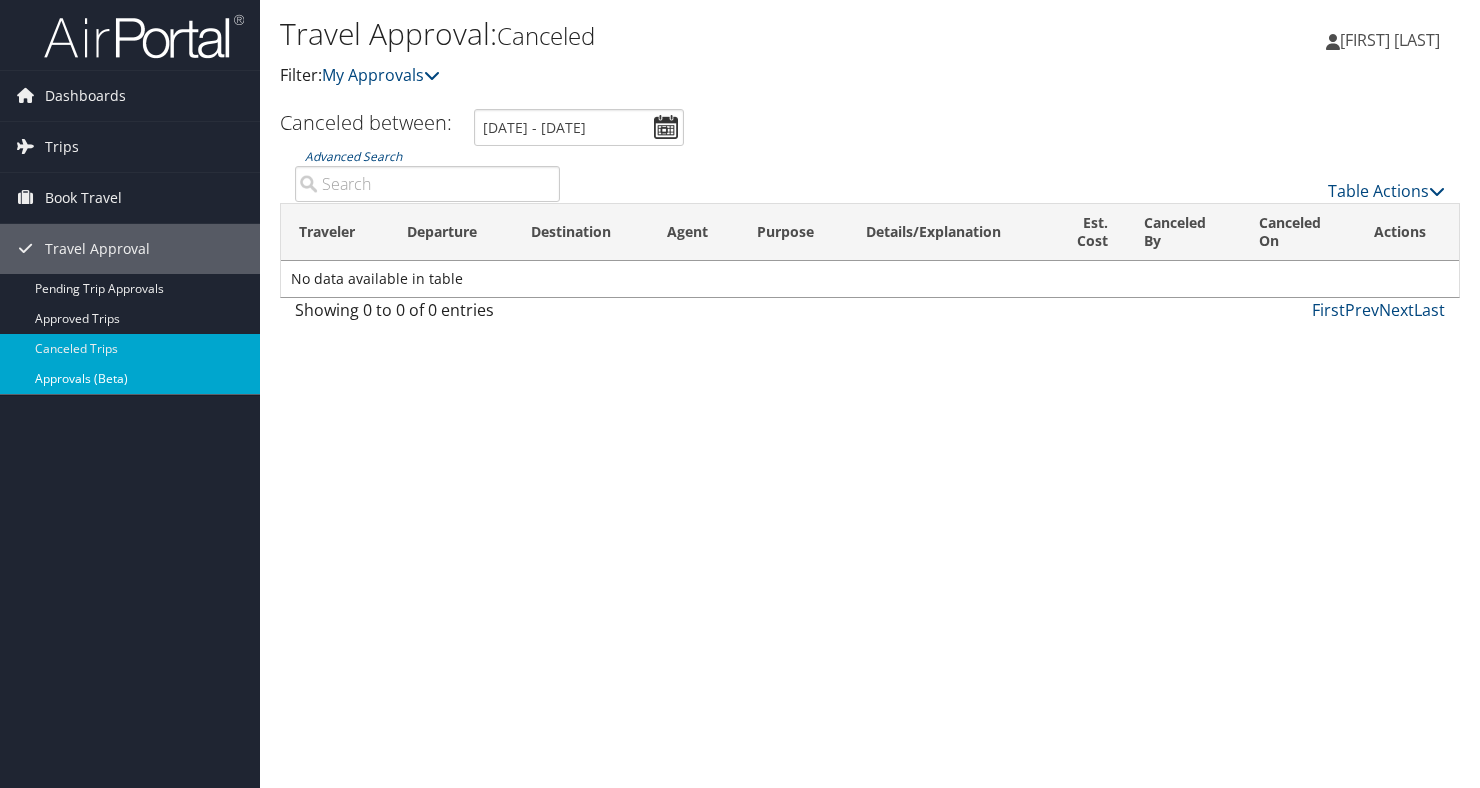 click on "Approvals (Beta)" at bounding box center (130, 379) 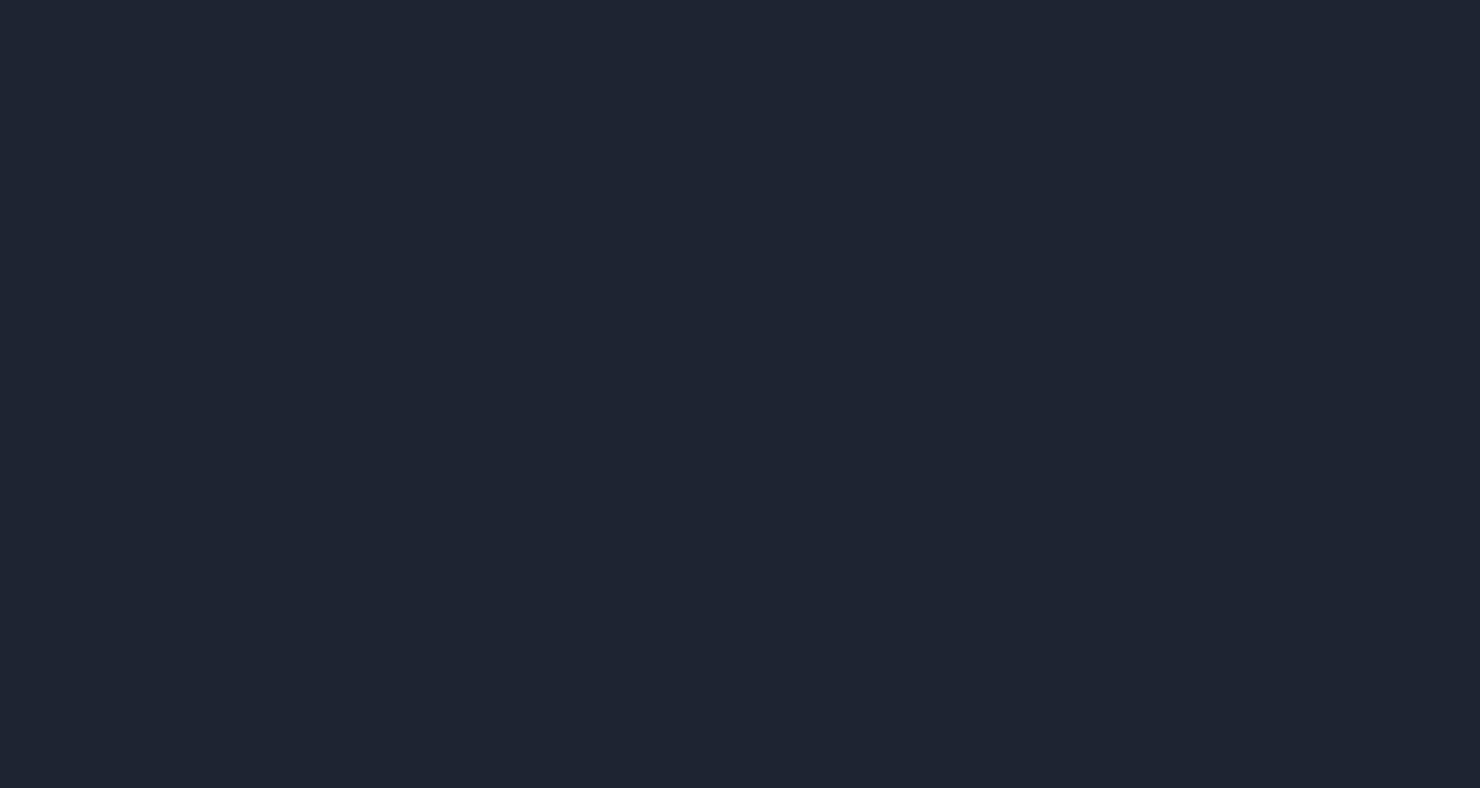 scroll, scrollTop: 0, scrollLeft: 0, axis: both 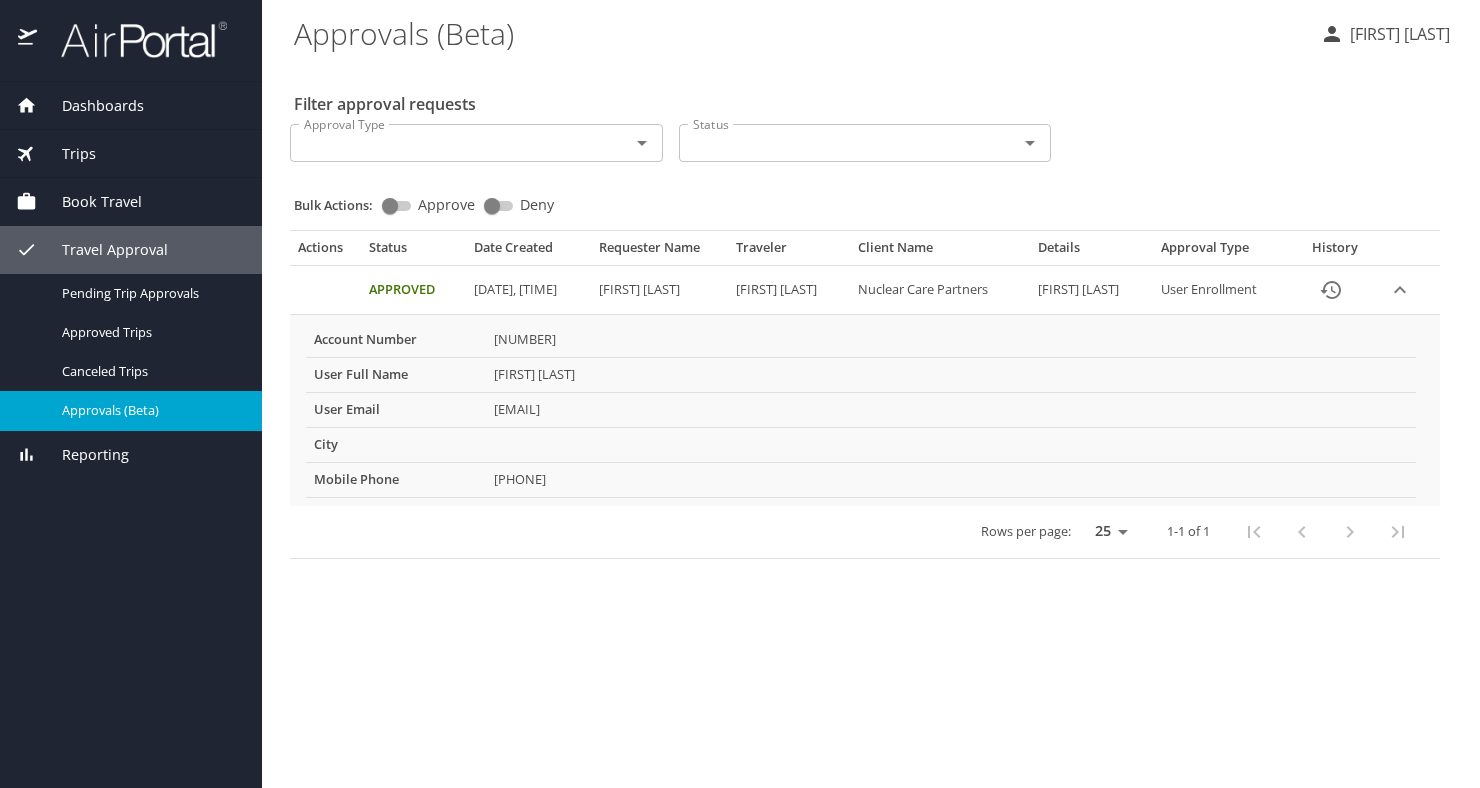 click on "Reporting" at bounding box center [83, 455] 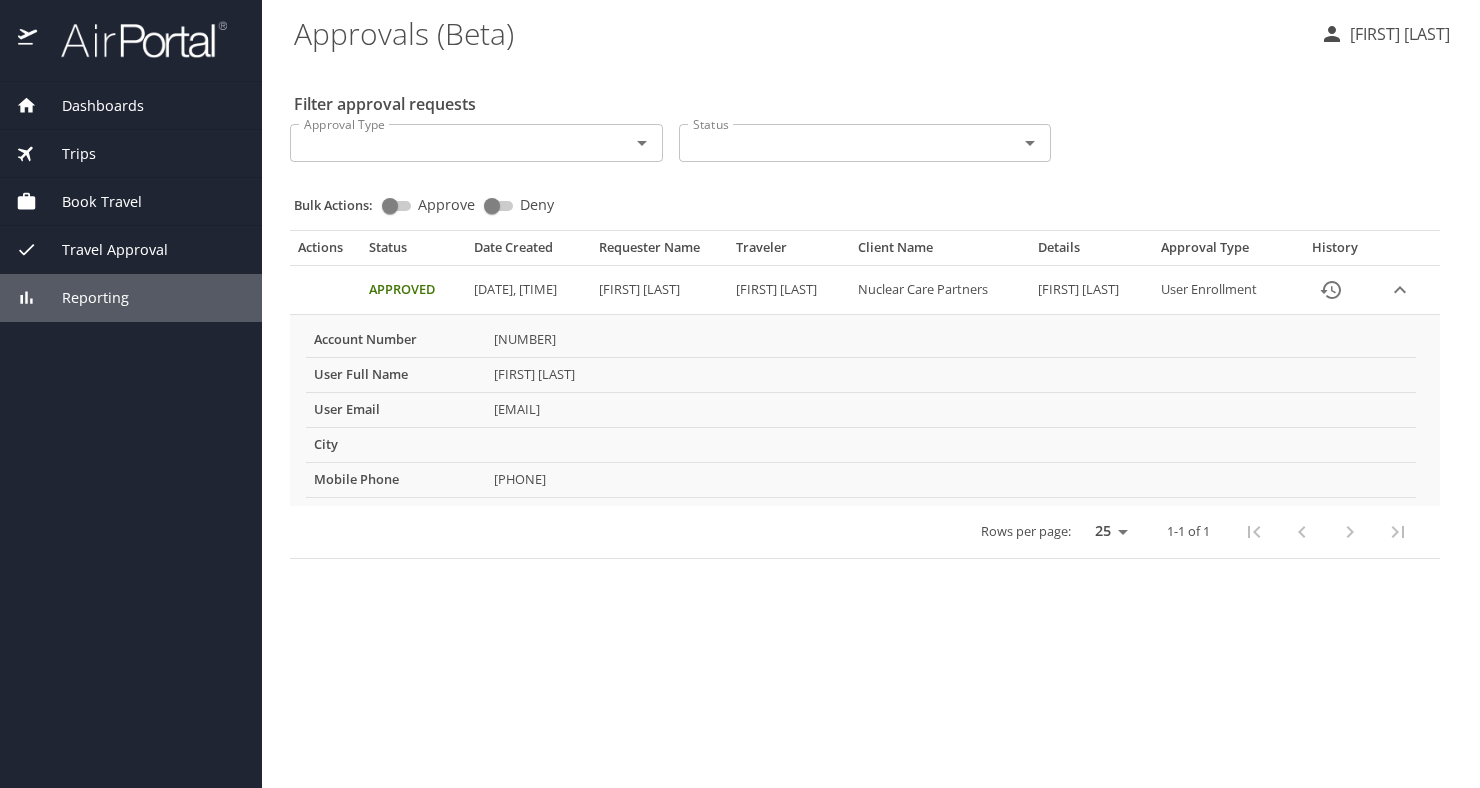 click on "Dashboards" at bounding box center [131, 106] 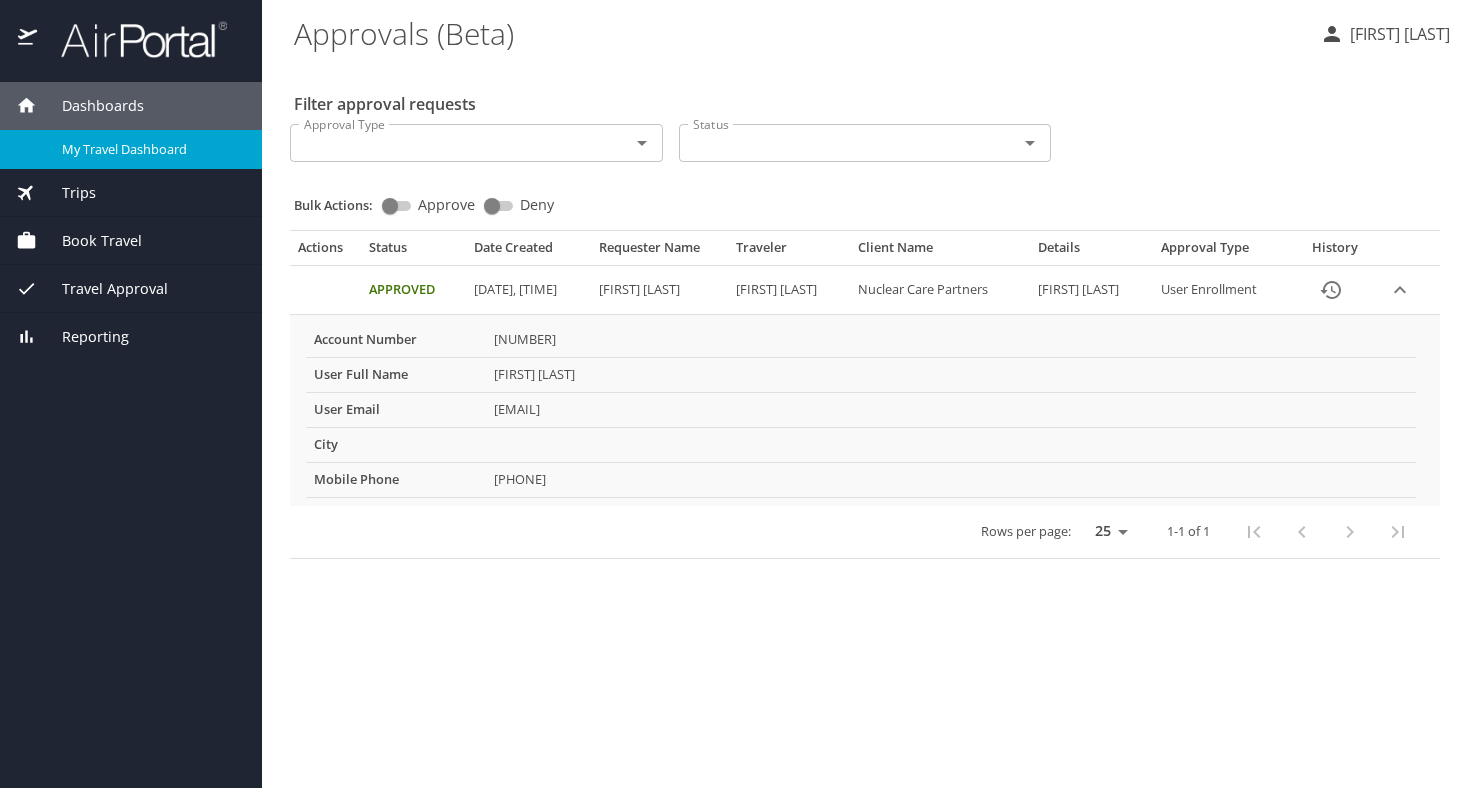 click on "My Travel Dashboard" at bounding box center (150, 149) 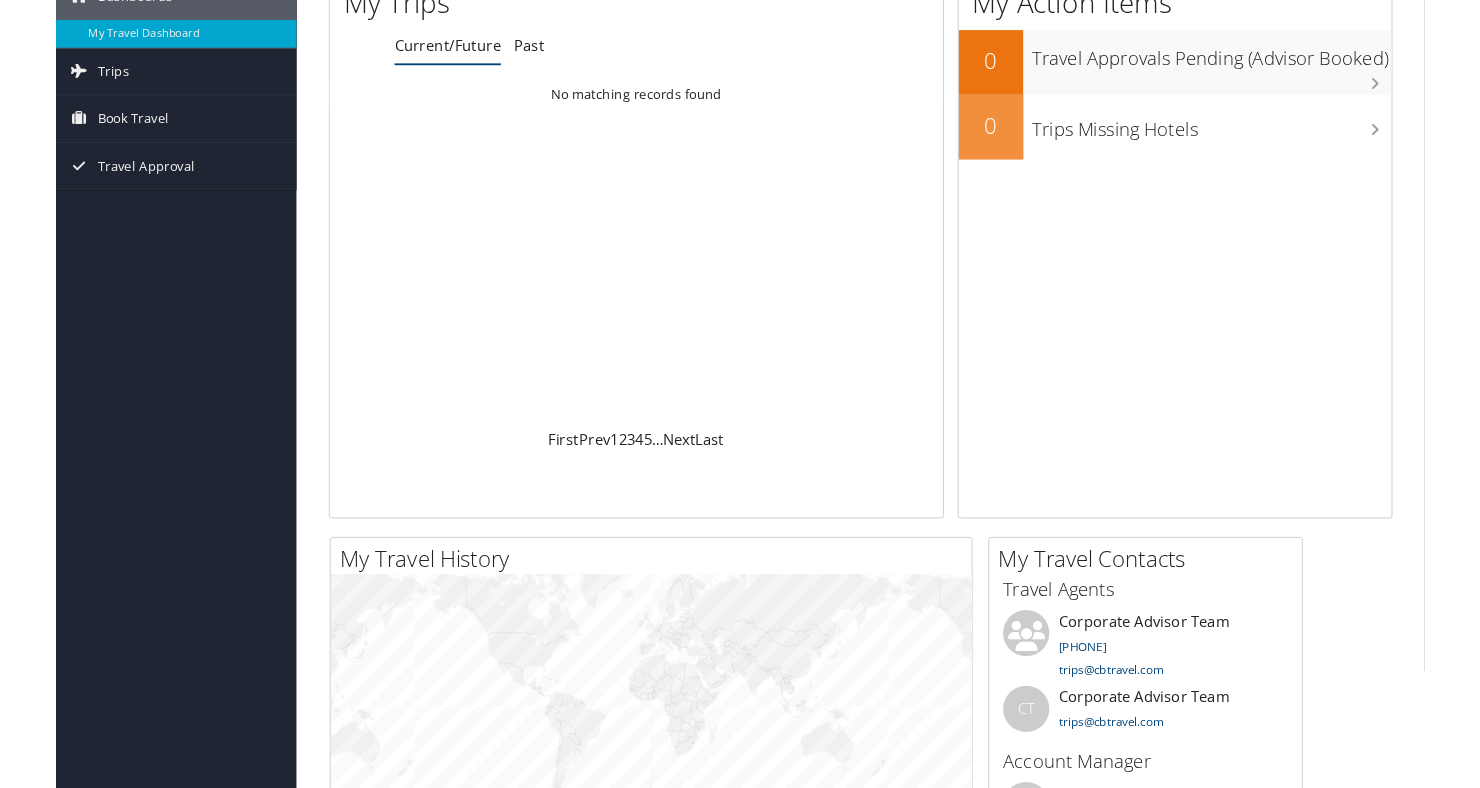 scroll, scrollTop: 0, scrollLeft: 0, axis: both 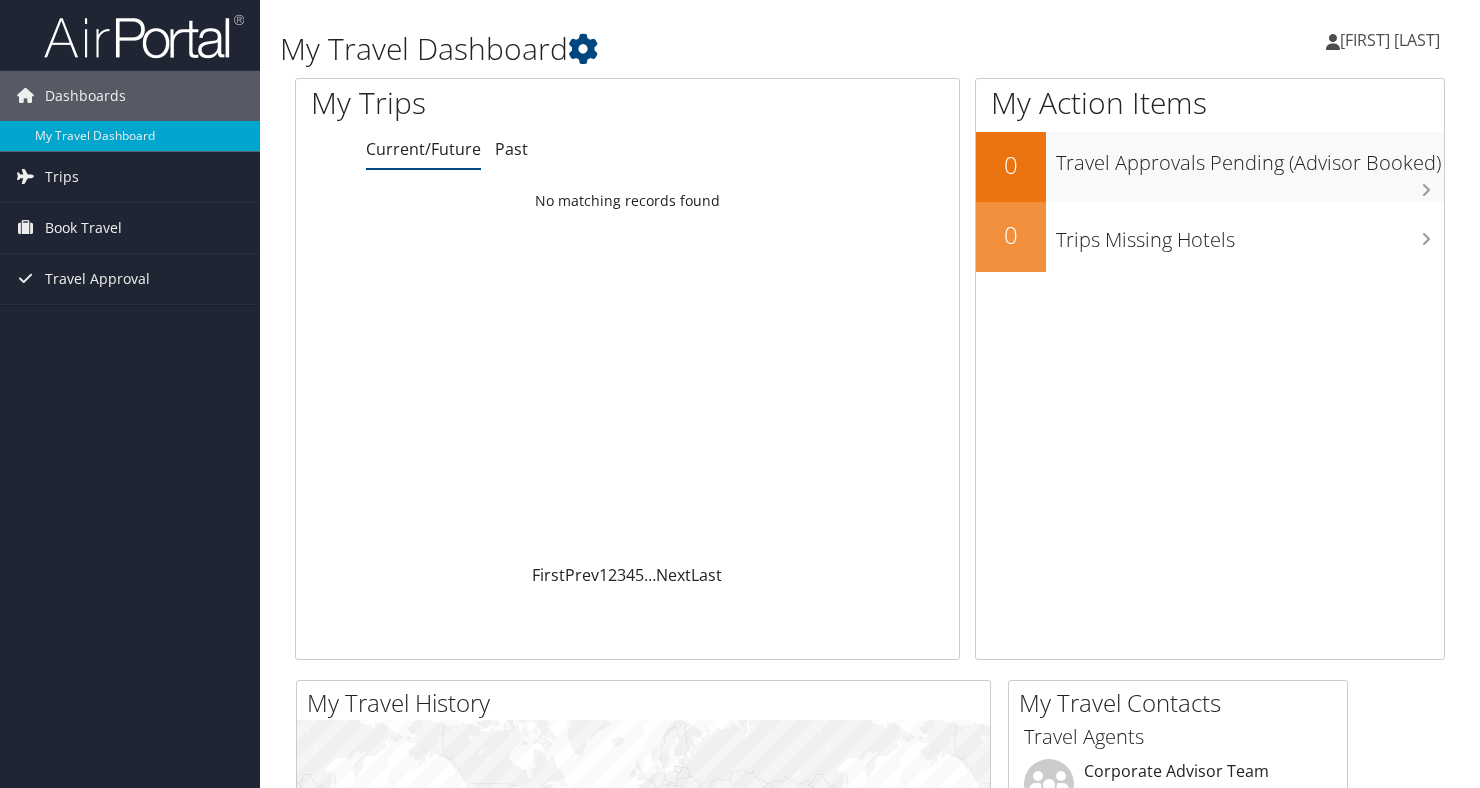 click on "[FIRST] [LAST]" at bounding box center [1390, 40] 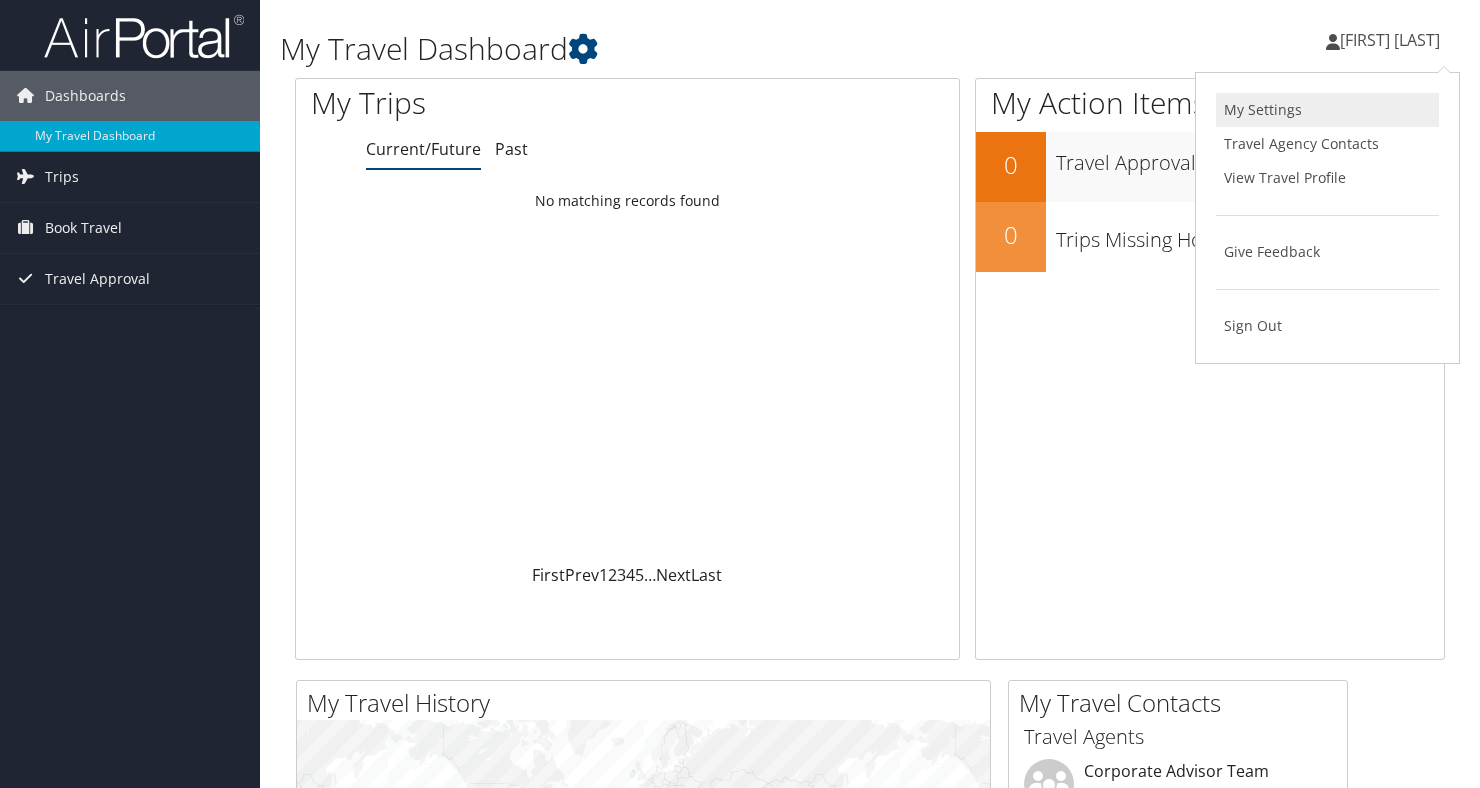 click on "My Settings" at bounding box center (1327, 110) 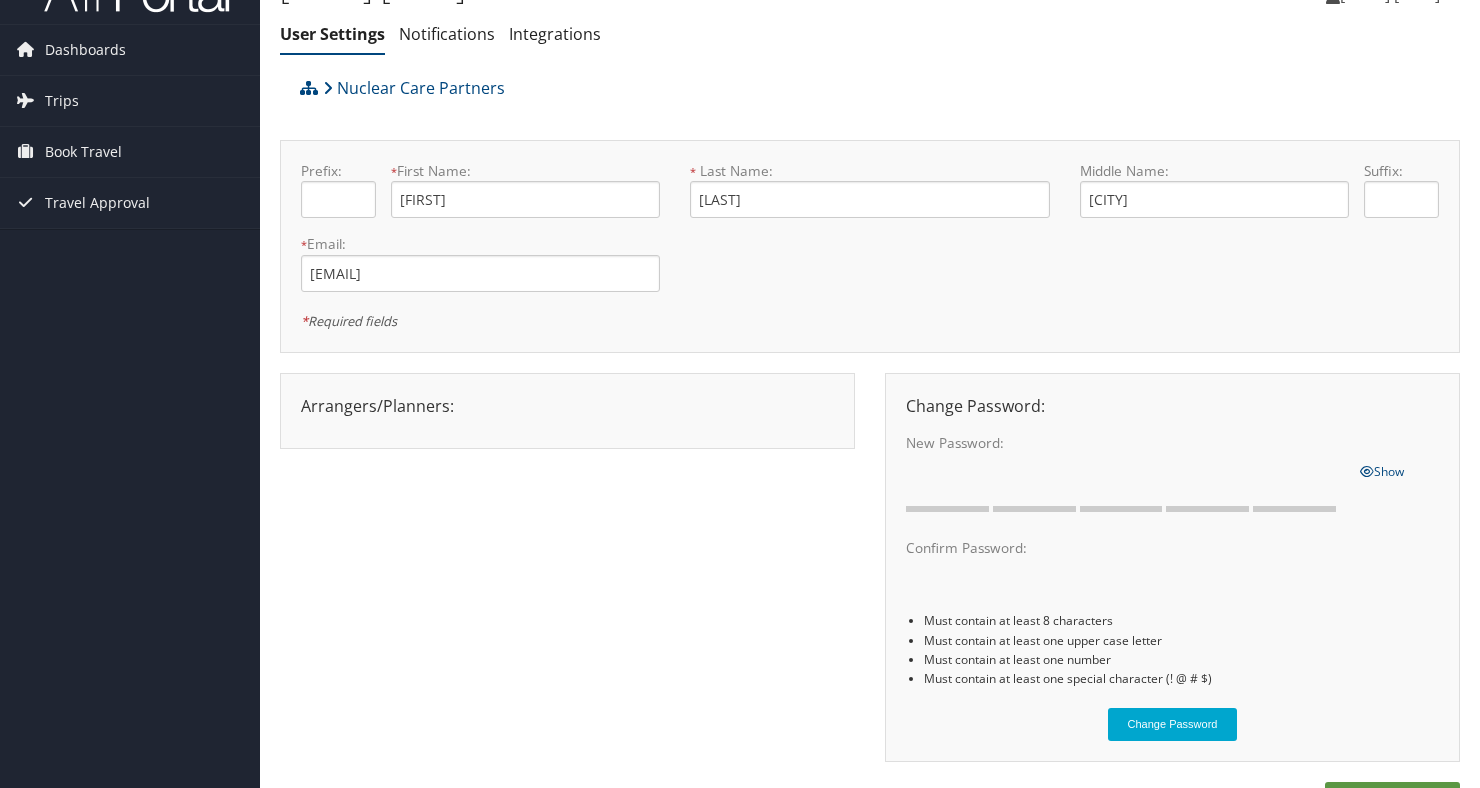 scroll, scrollTop: 0, scrollLeft: 0, axis: both 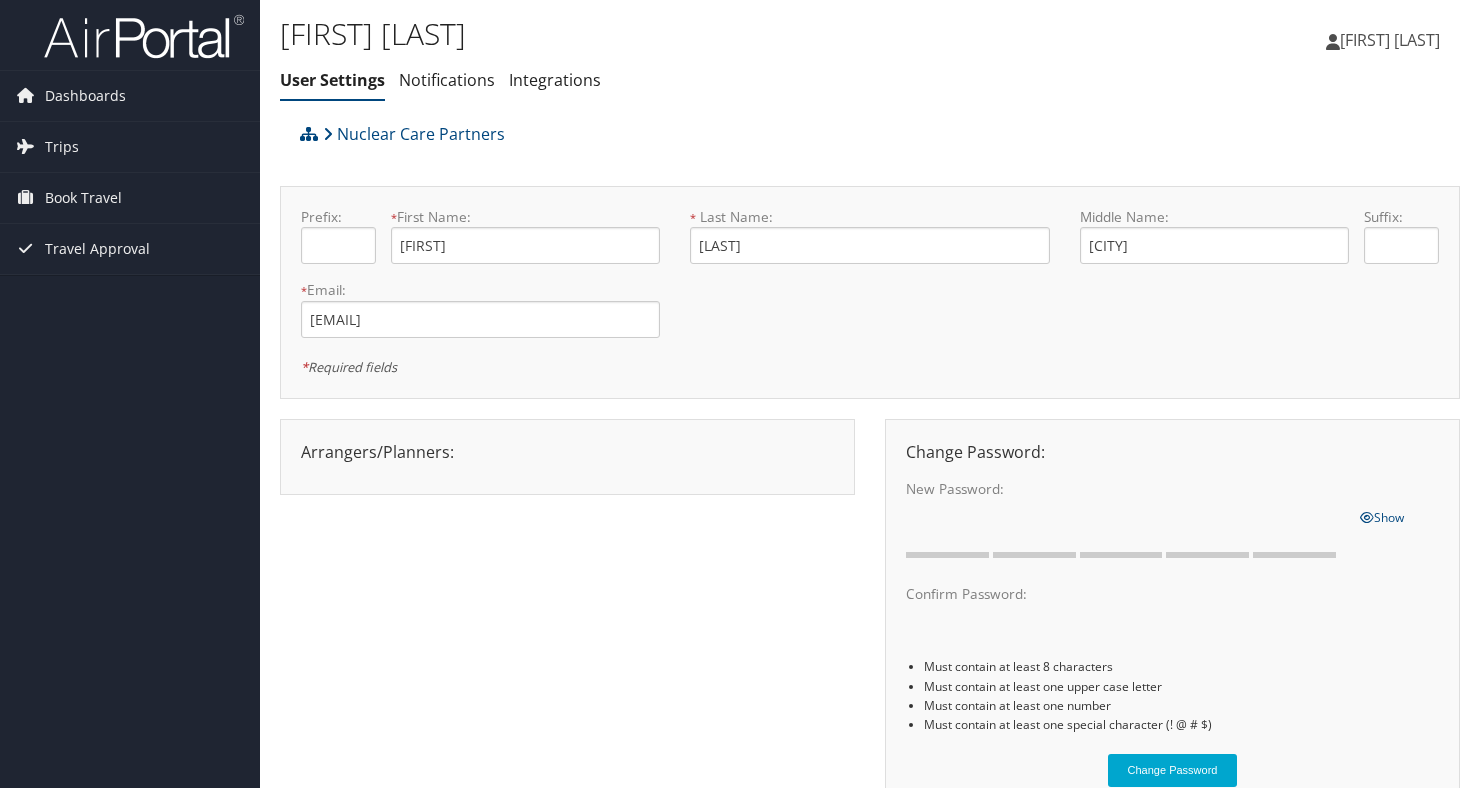 click on "[FIRST] [LAST]" at bounding box center (1390, 40) 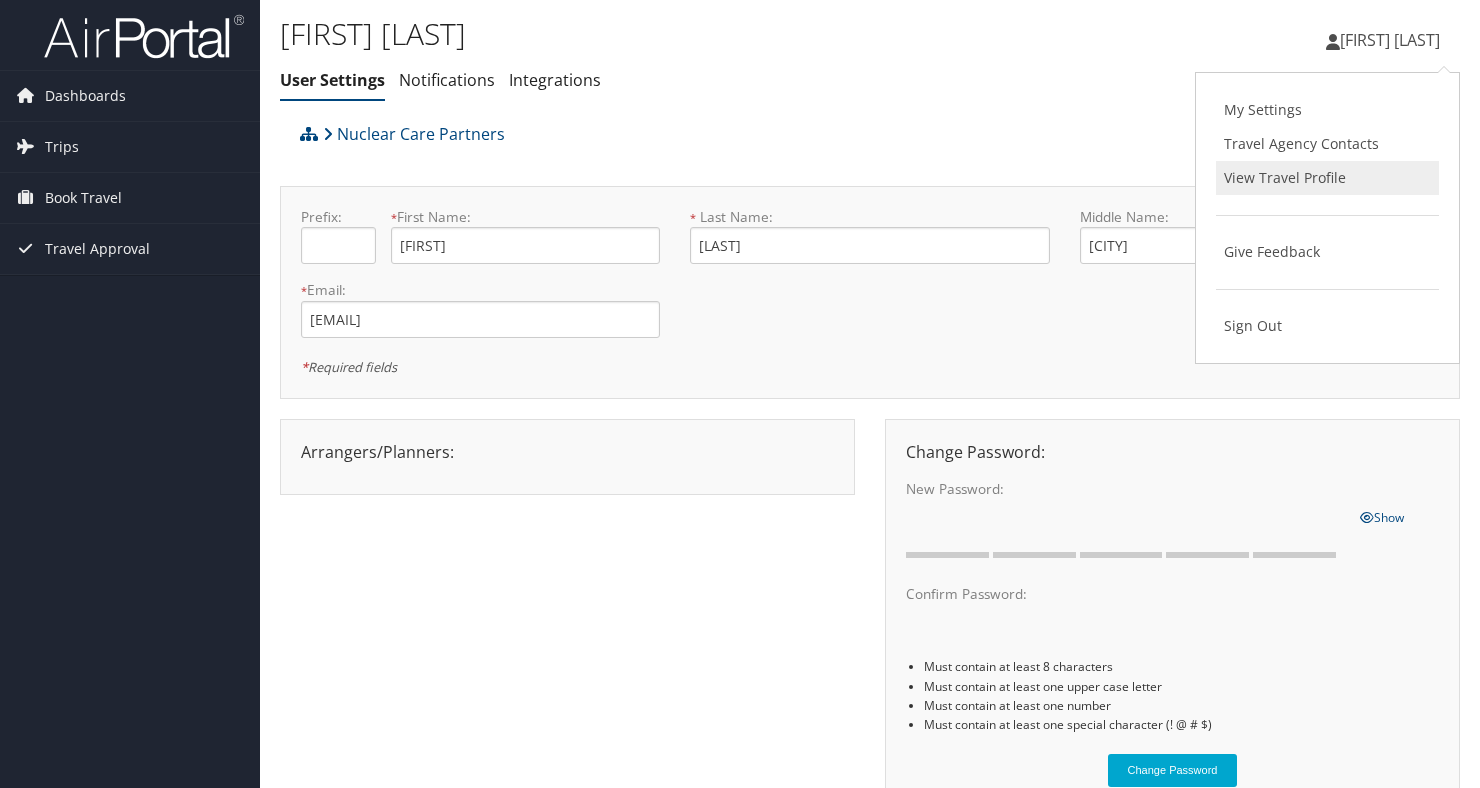 click on "View Travel Profile" at bounding box center [1327, 178] 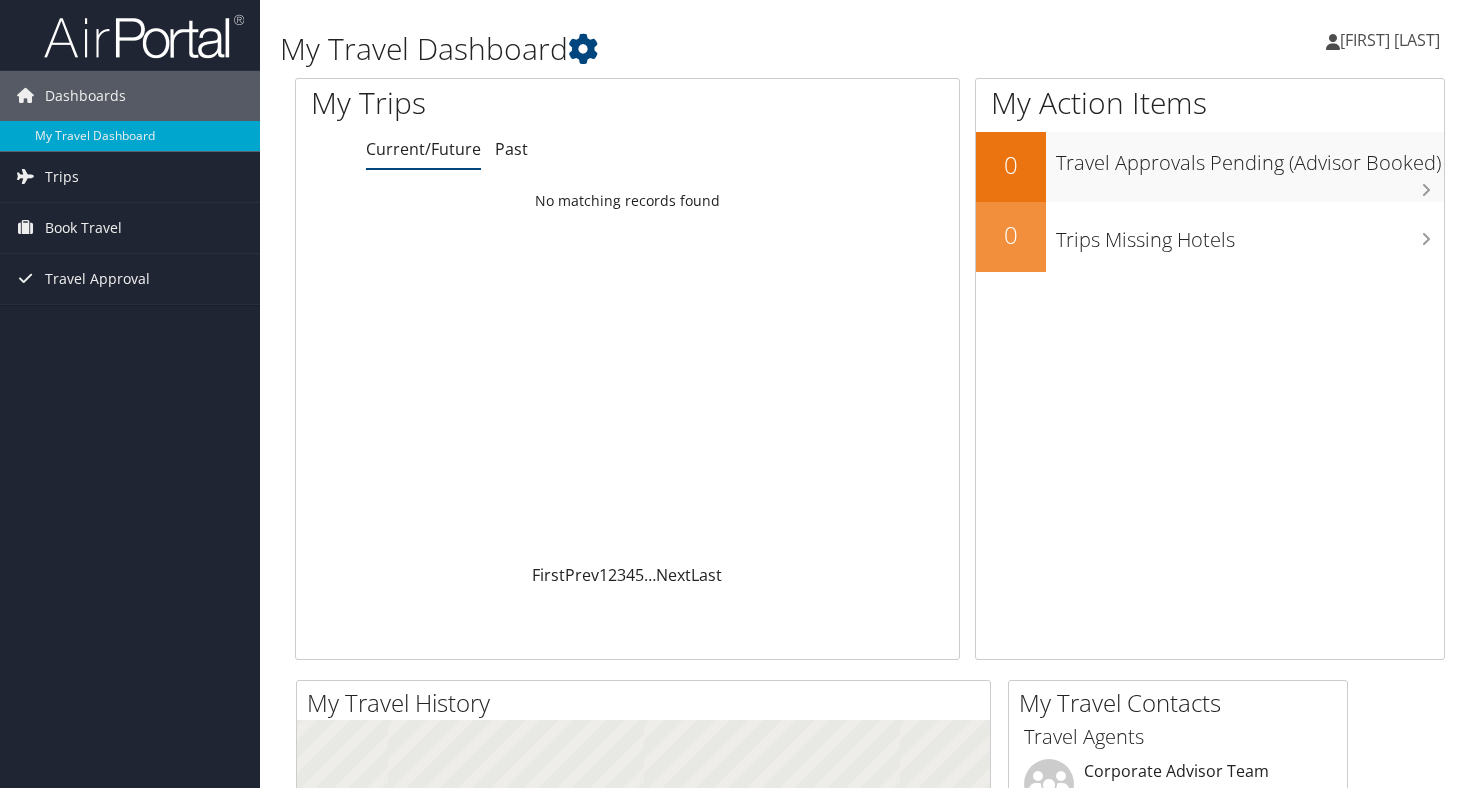 scroll, scrollTop: 0, scrollLeft: 0, axis: both 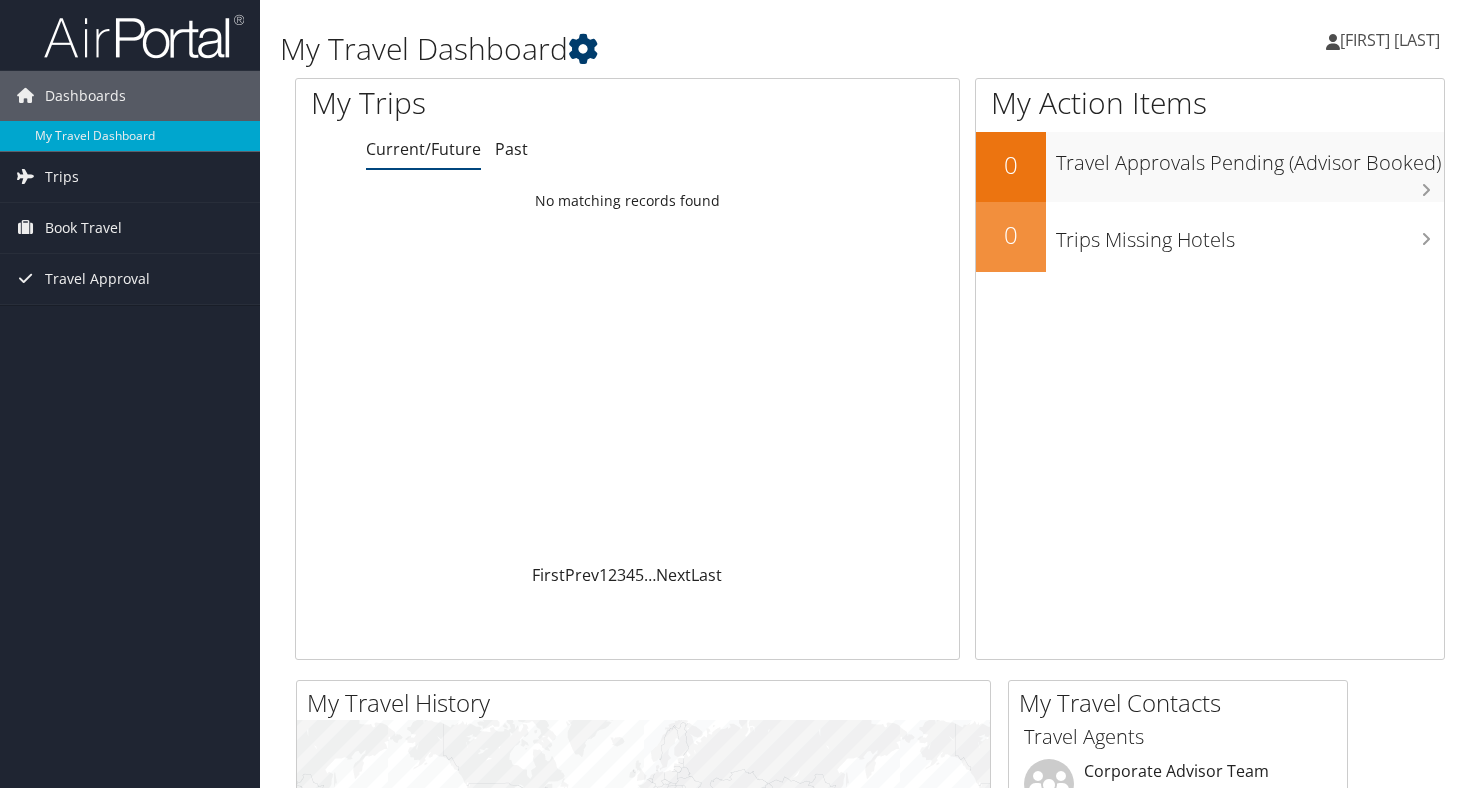 click at bounding box center [583, 49] 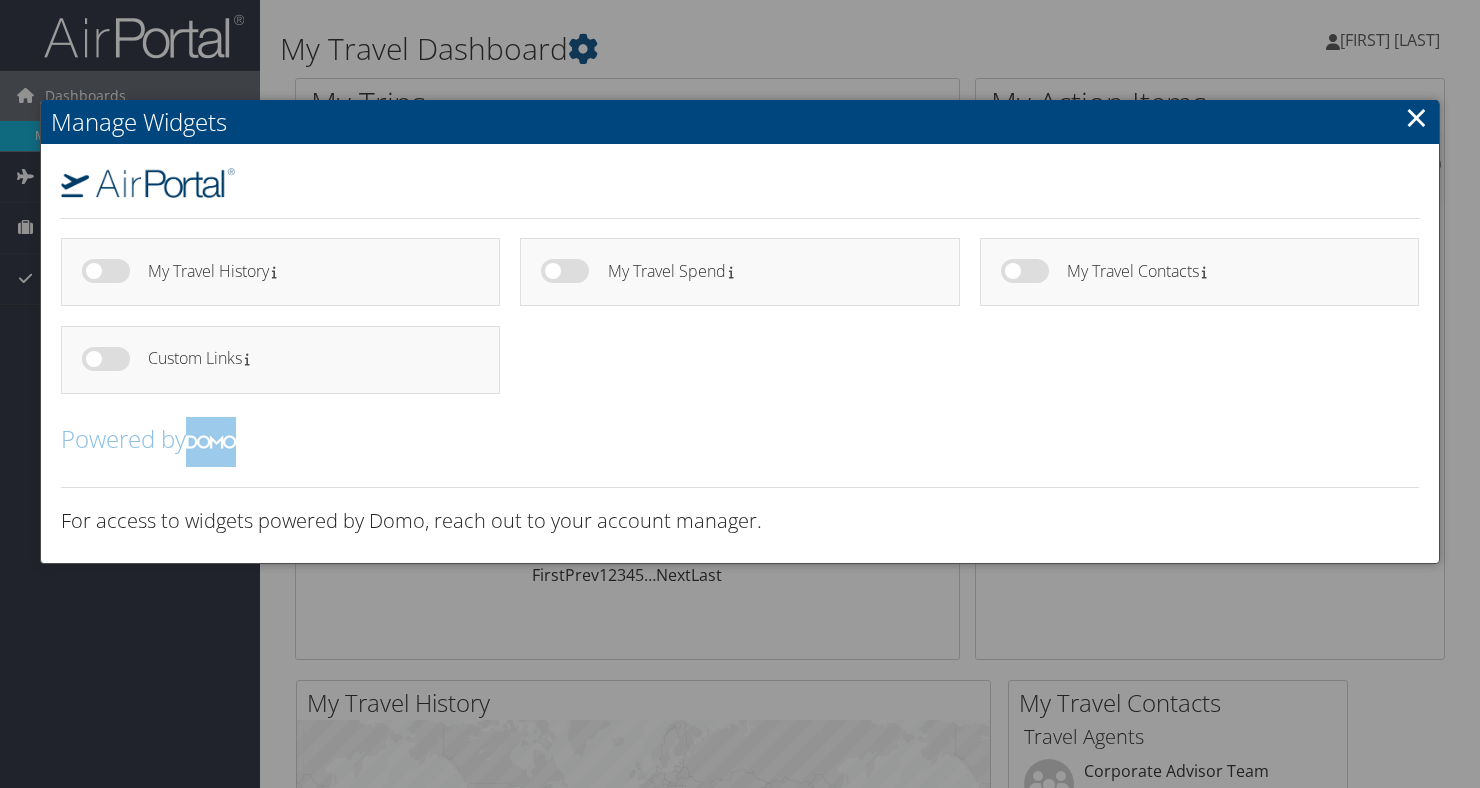 click on "×" at bounding box center [1416, 117] 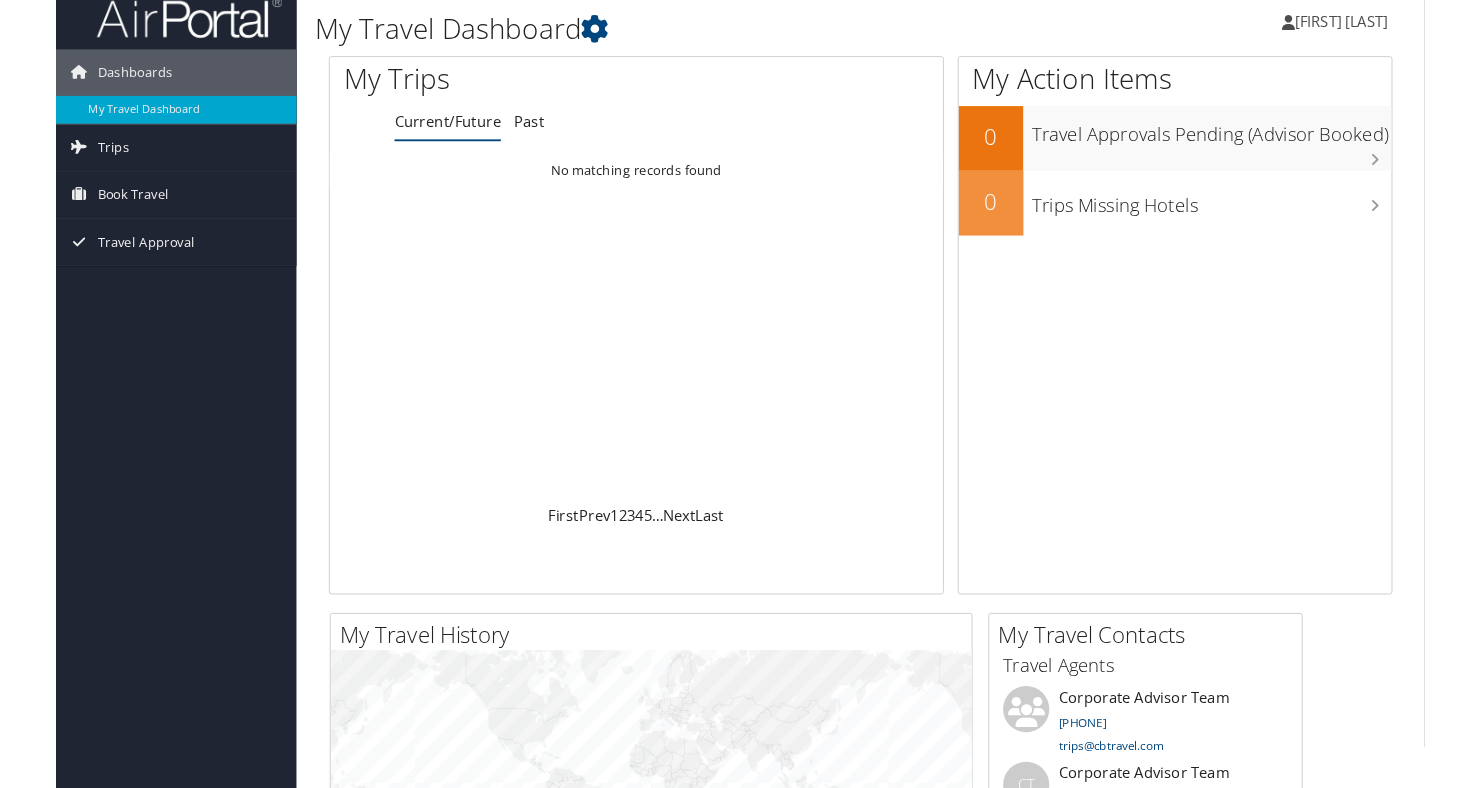 scroll, scrollTop: 0, scrollLeft: 0, axis: both 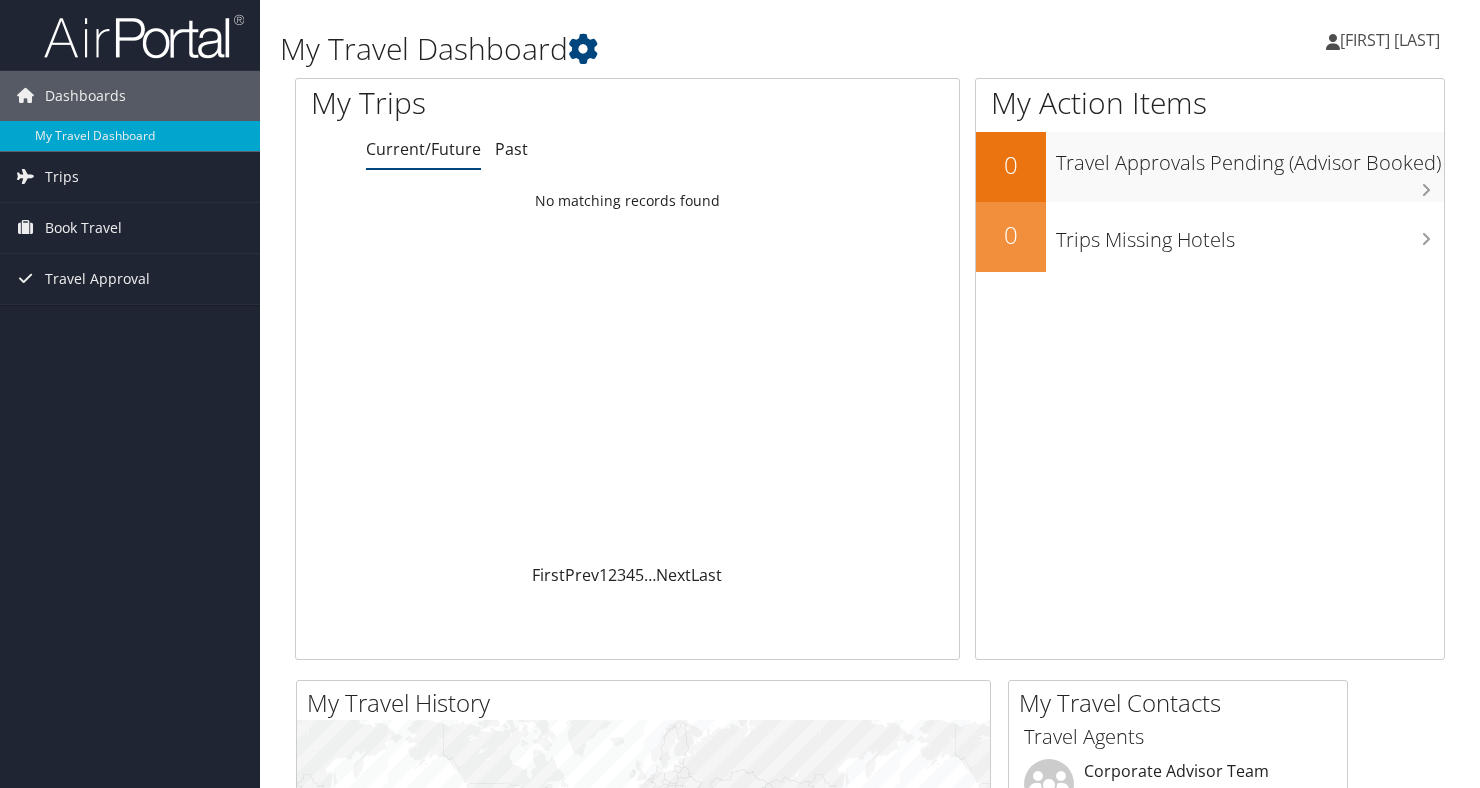 click at bounding box center [144, 36] 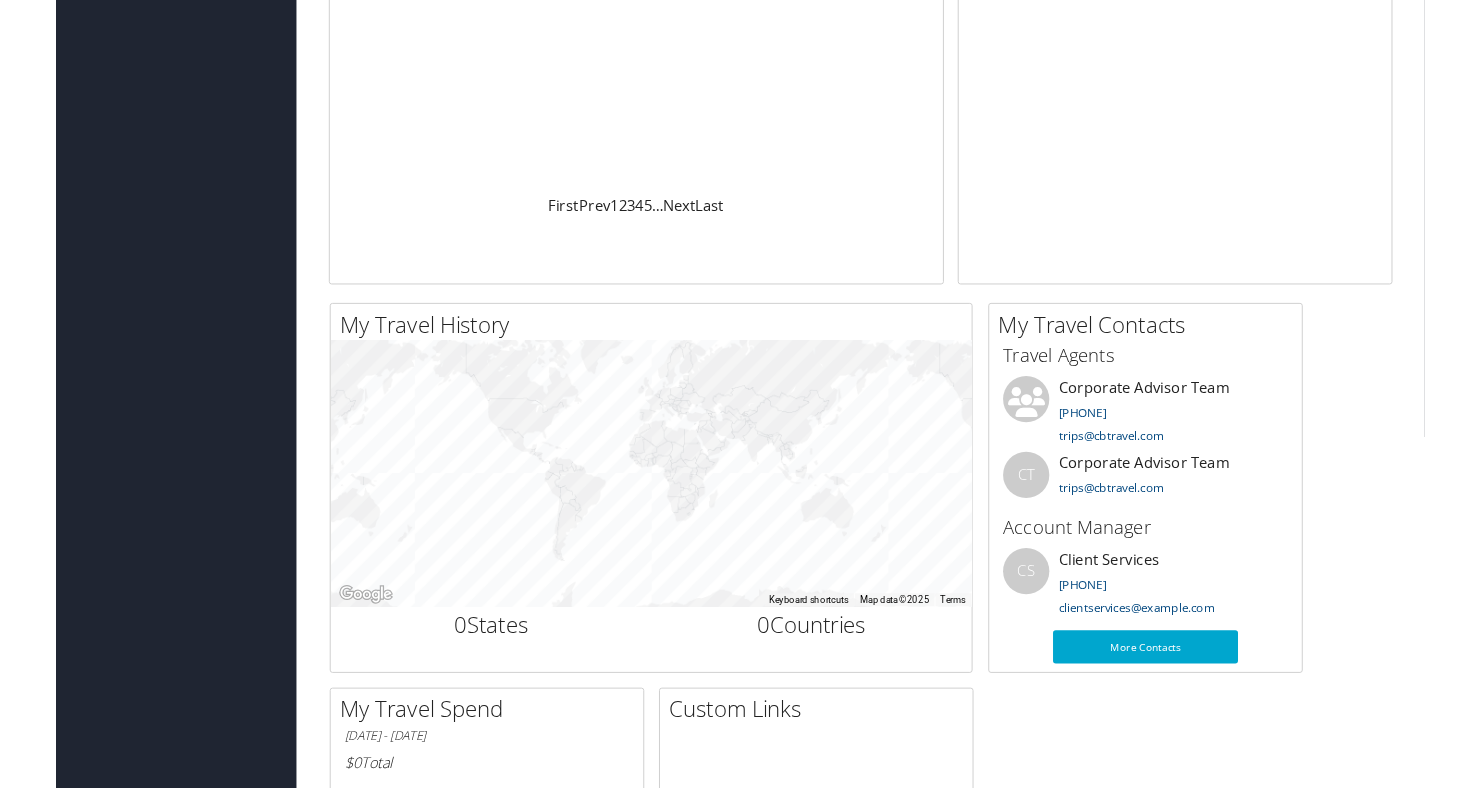 scroll, scrollTop: 0, scrollLeft: 0, axis: both 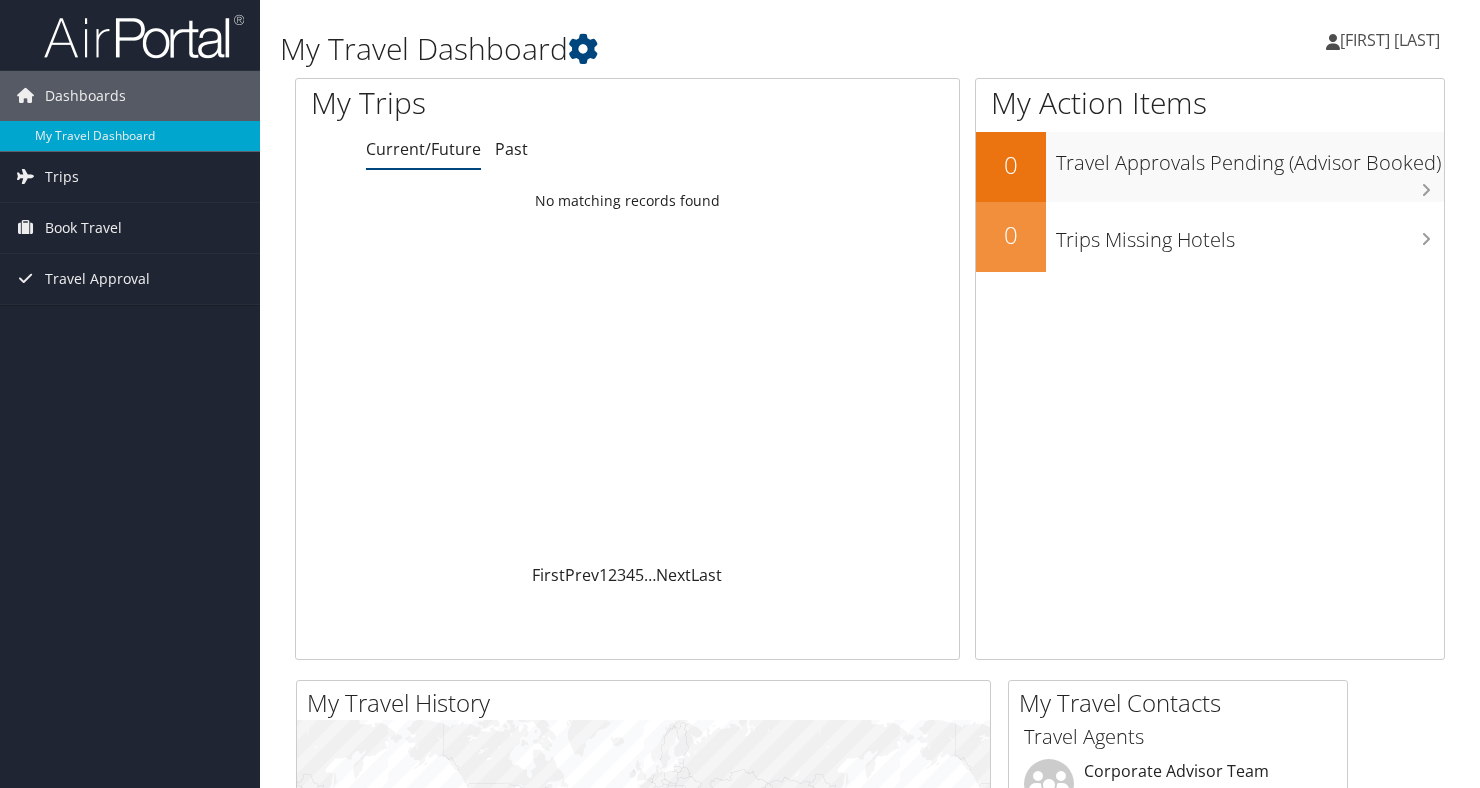 click on "[FIRST] [LAST]" at bounding box center [1390, 40] 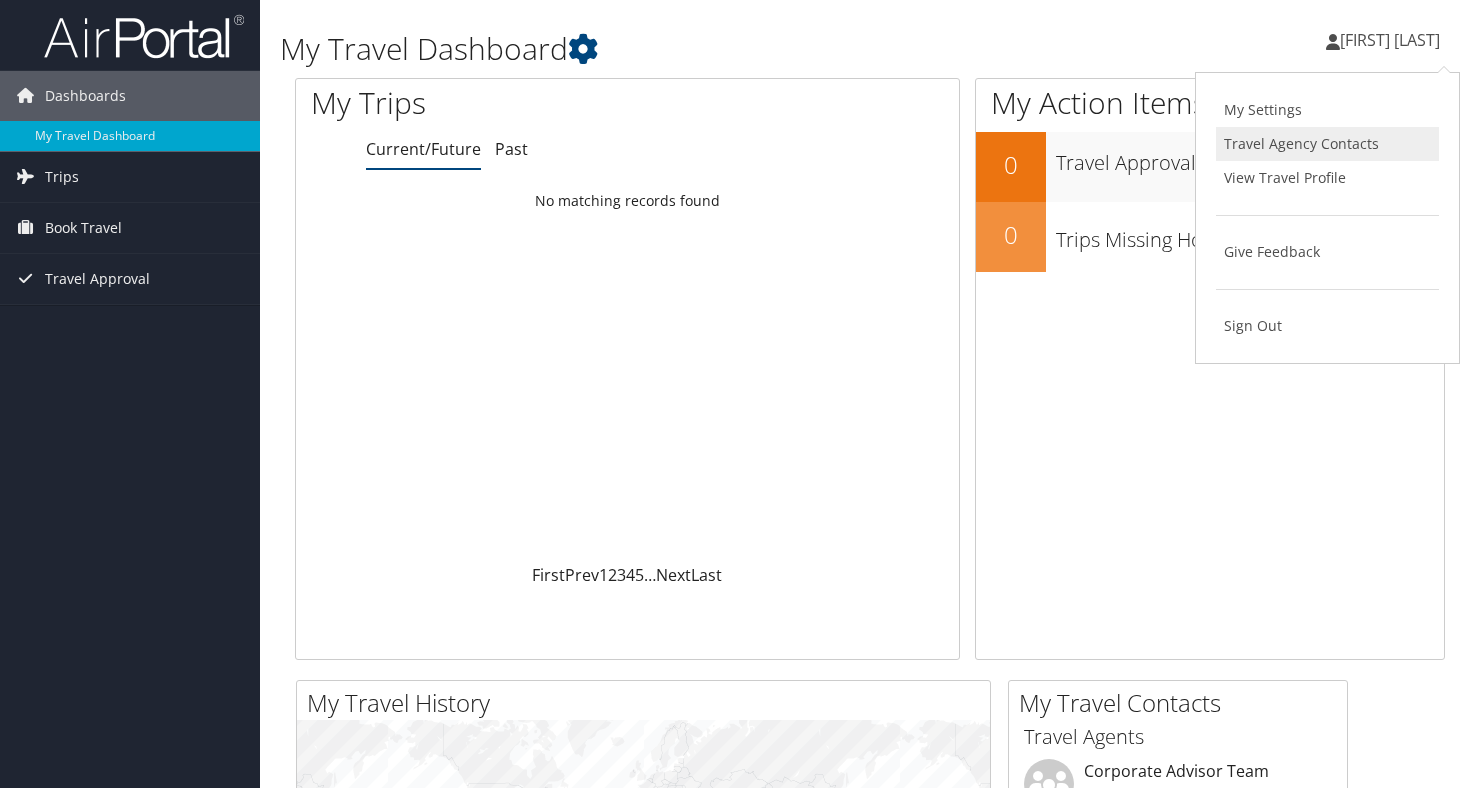 click on "Travel Agency Contacts" at bounding box center [1327, 144] 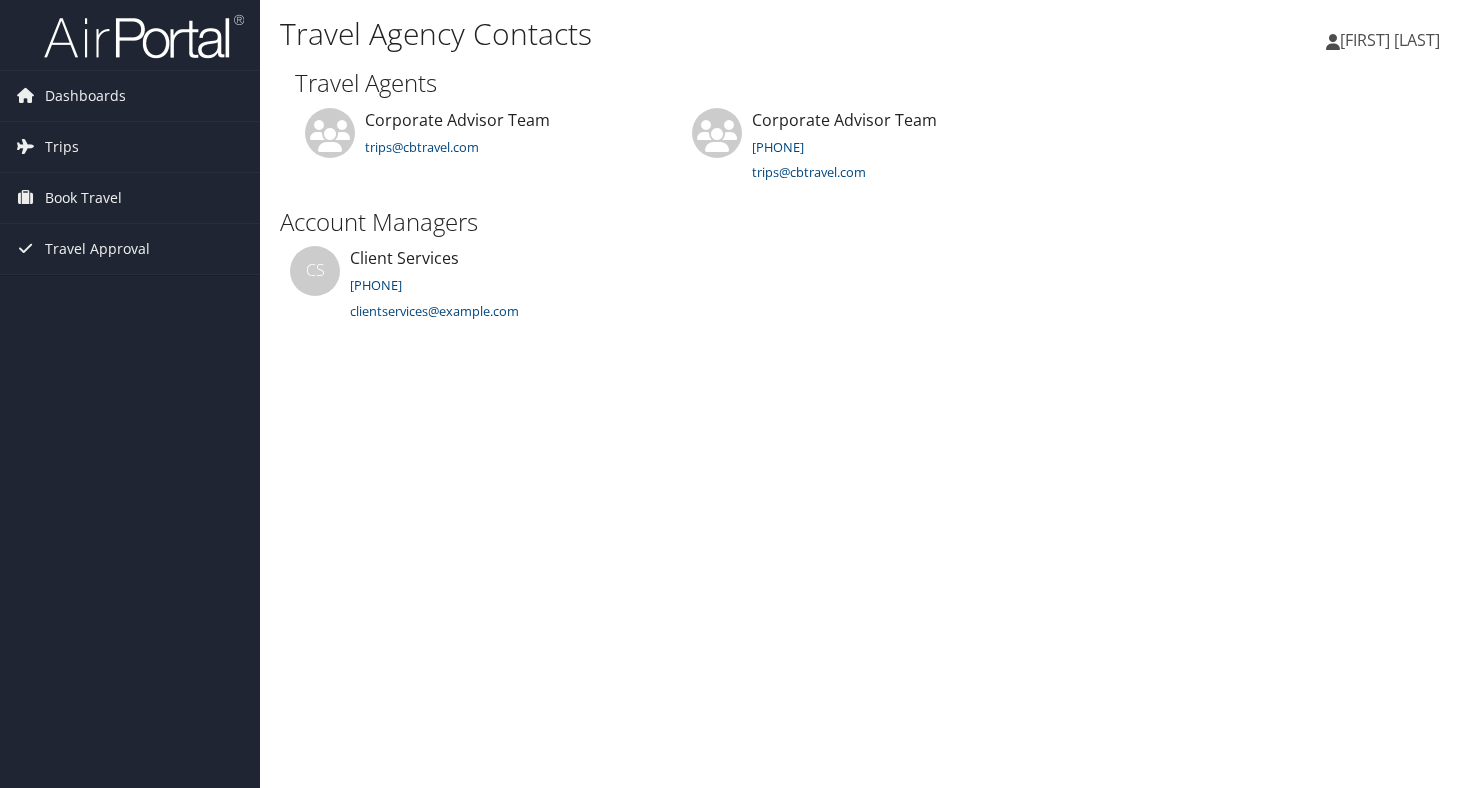 scroll, scrollTop: 0, scrollLeft: 0, axis: both 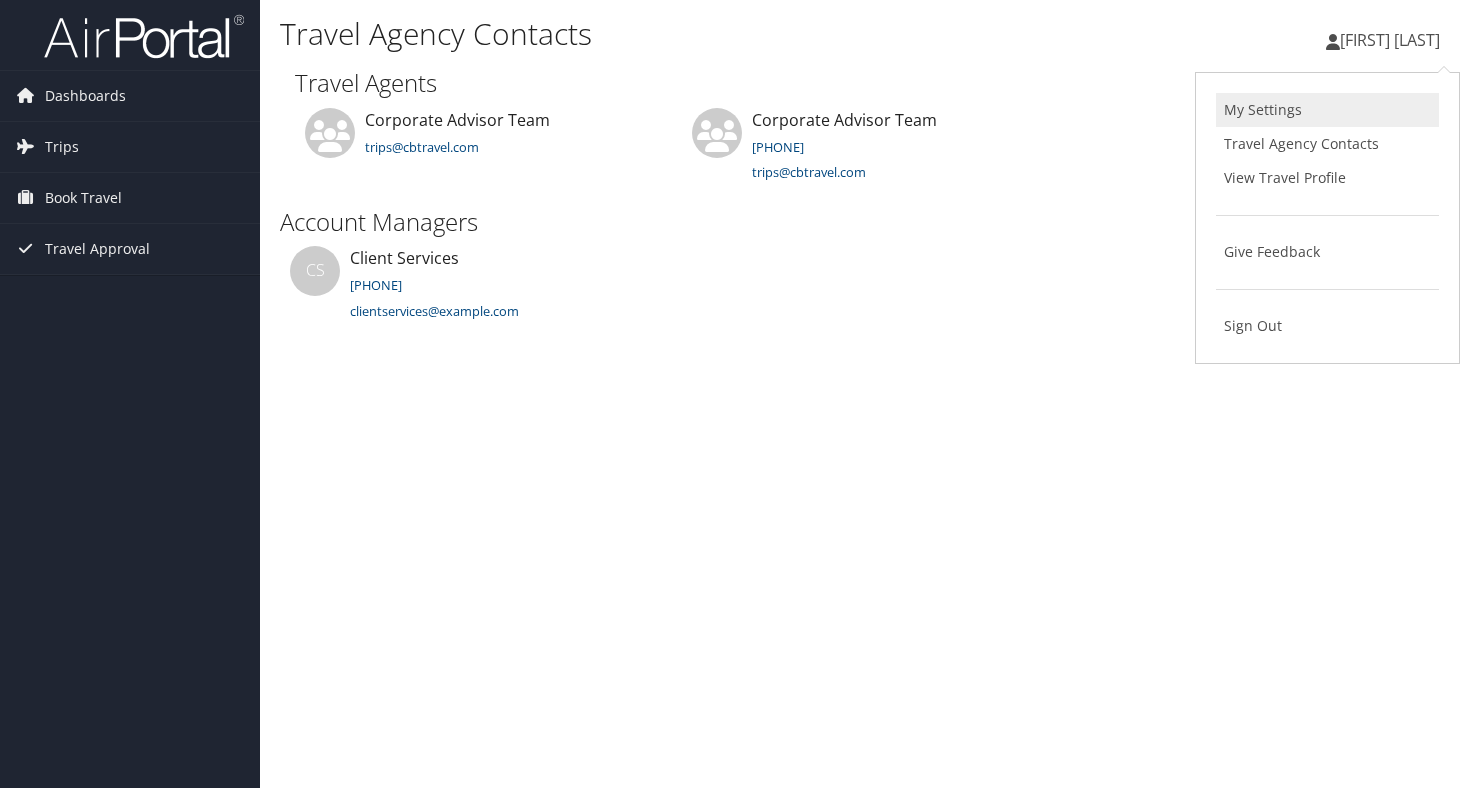 click on "My Settings" at bounding box center [1327, 110] 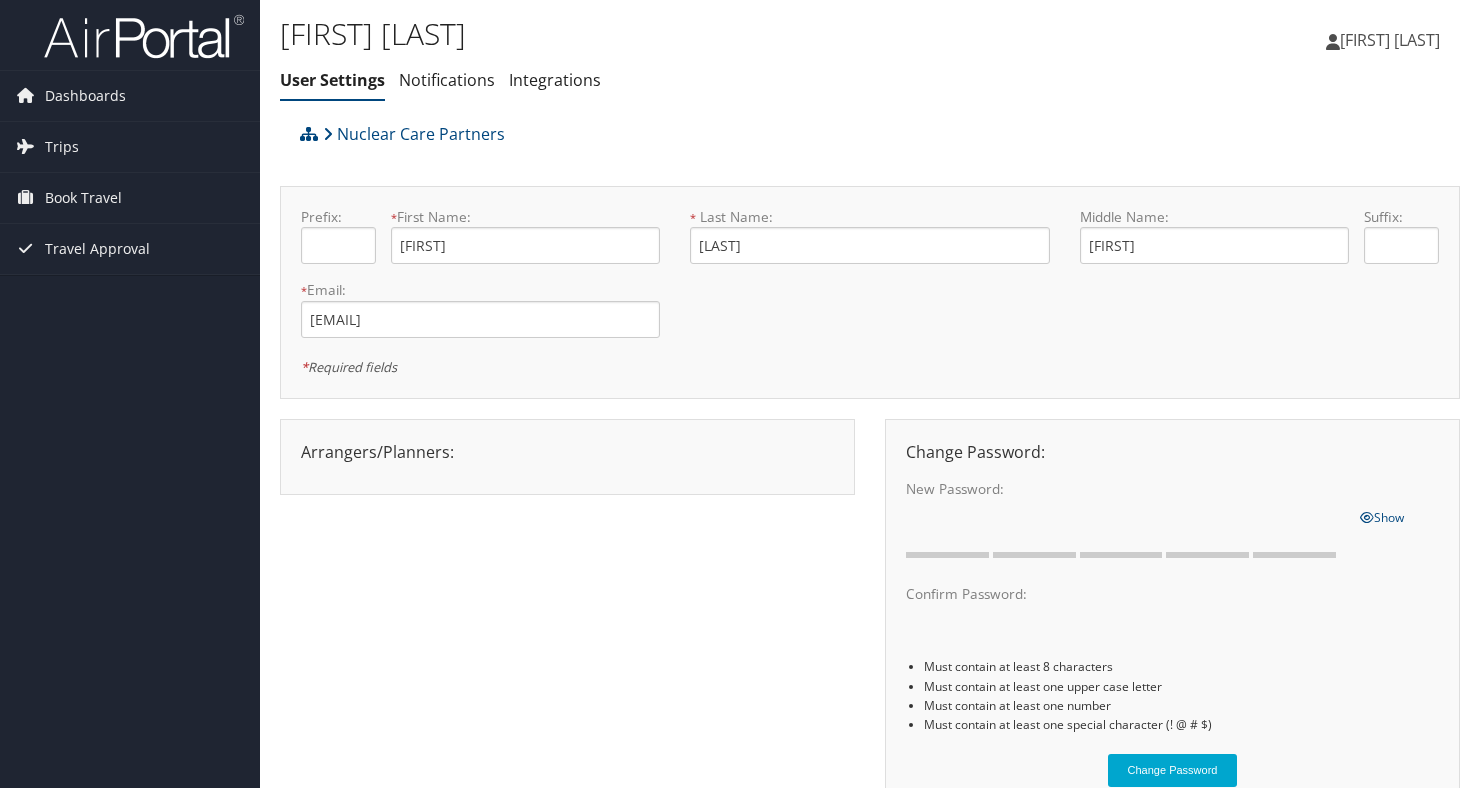 scroll, scrollTop: 0, scrollLeft: 0, axis: both 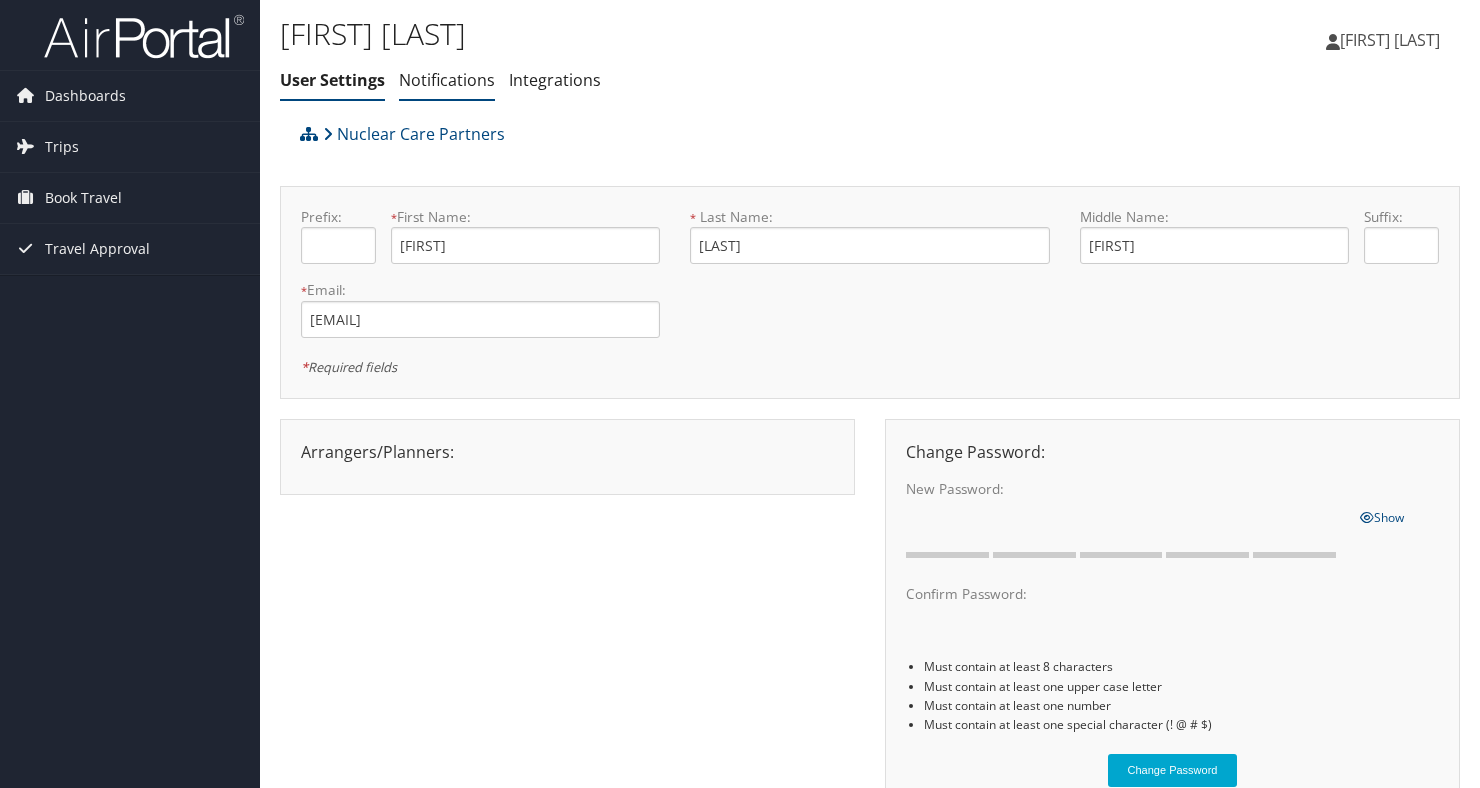 click on "Notifications" at bounding box center [447, 80] 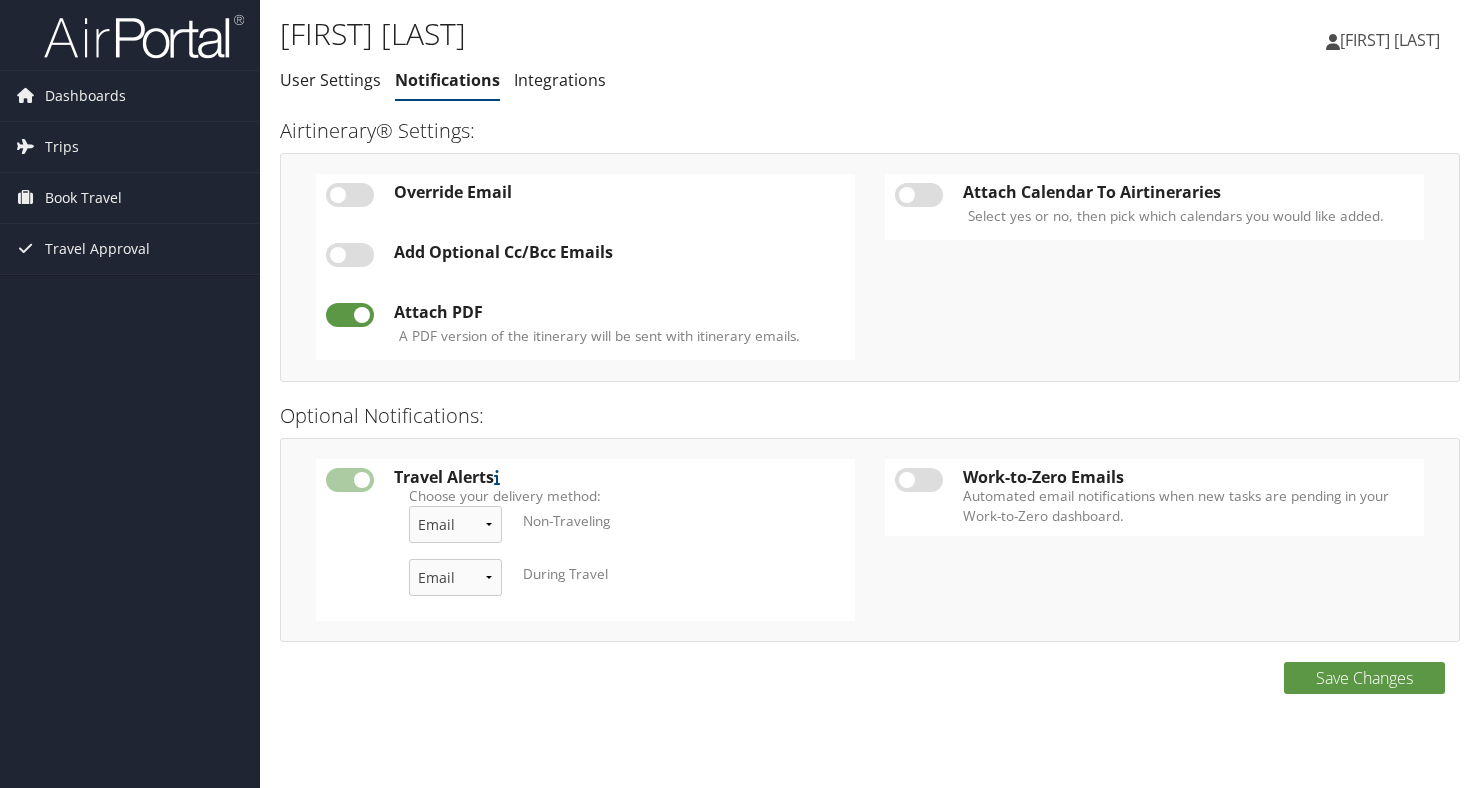 scroll, scrollTop: 0, scrollLeft: 0, axis: both 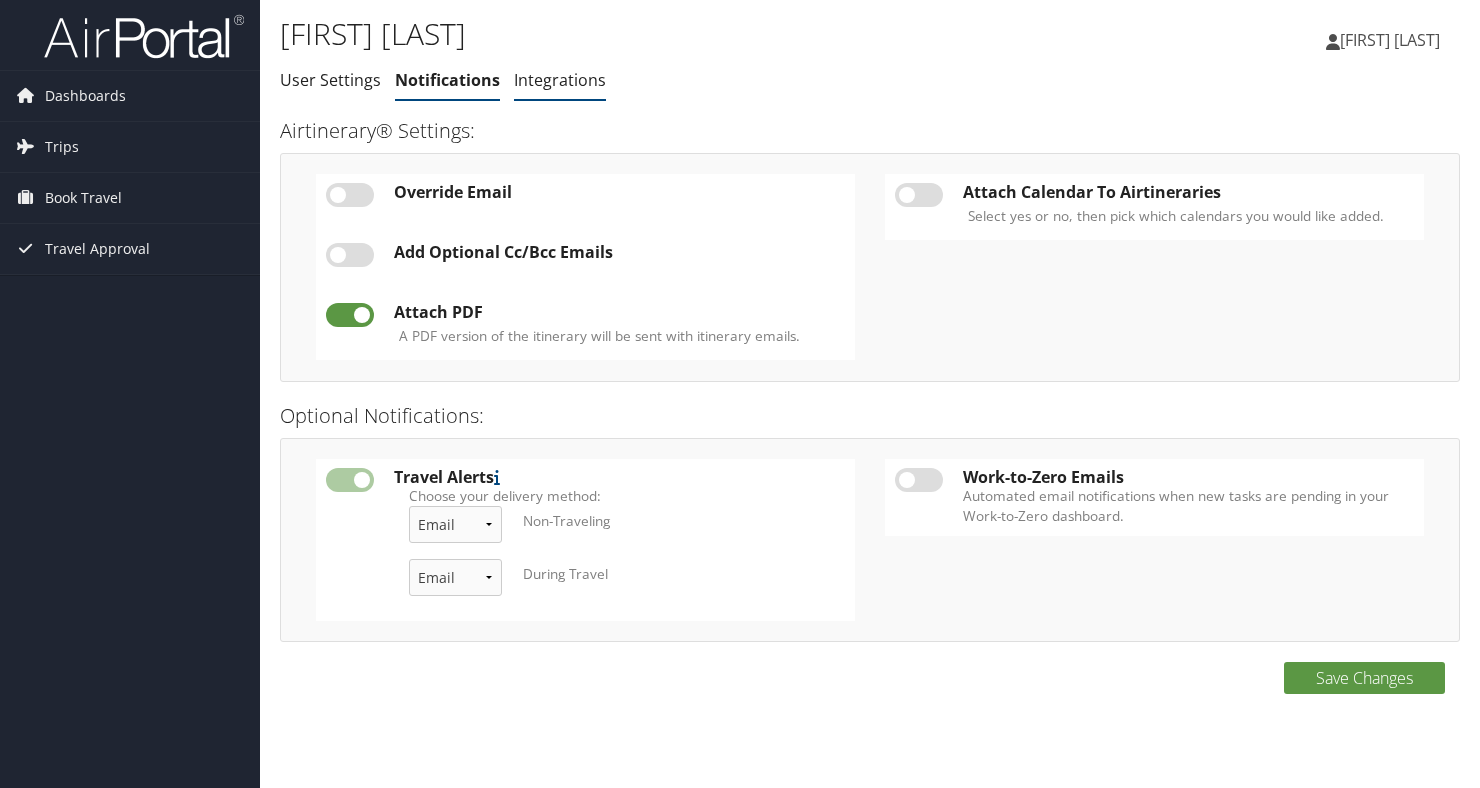 click on "Integrations" at bounding box center [560, 80] 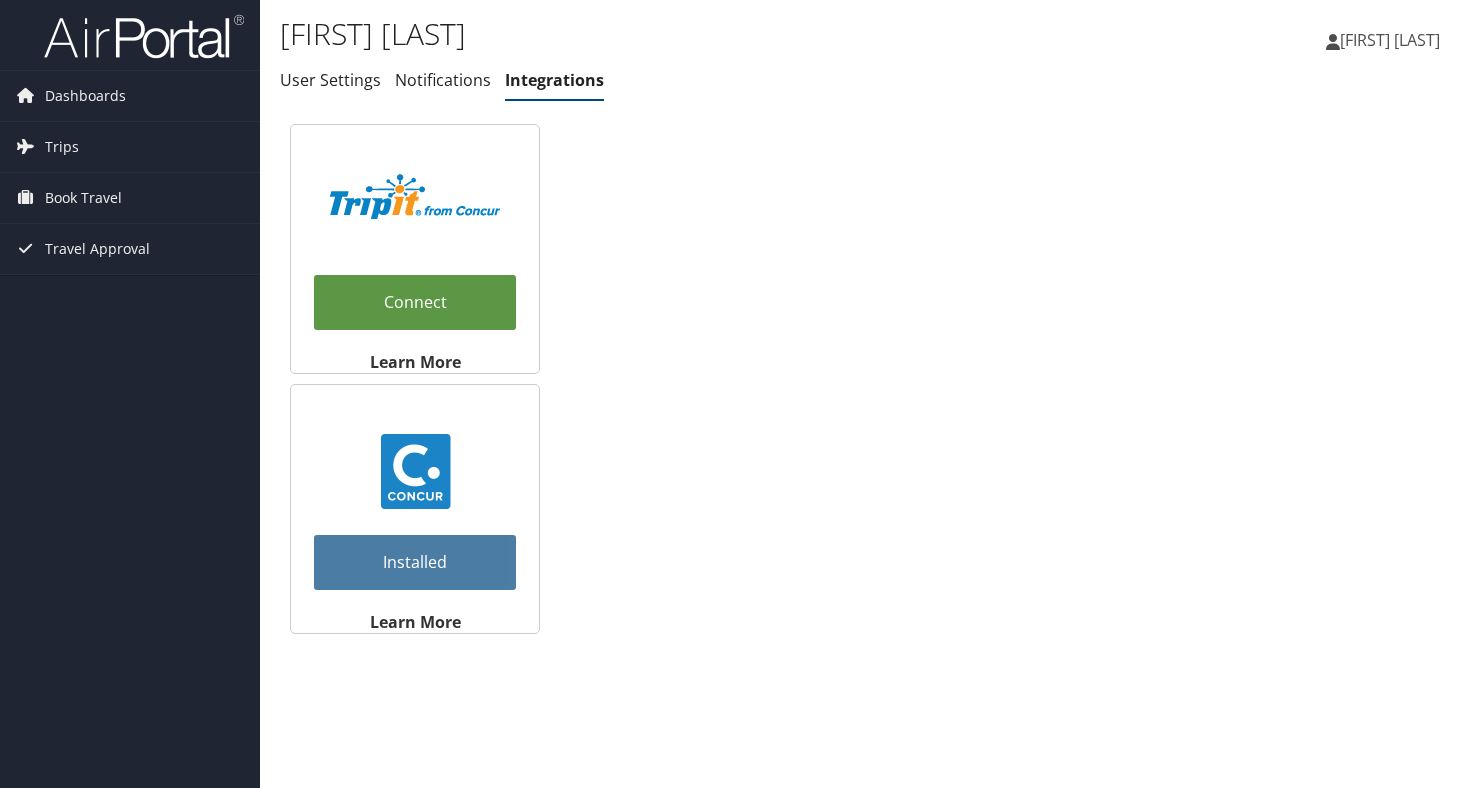 scroll, scrollTop: 0, scrollLeft: 0, axis: both 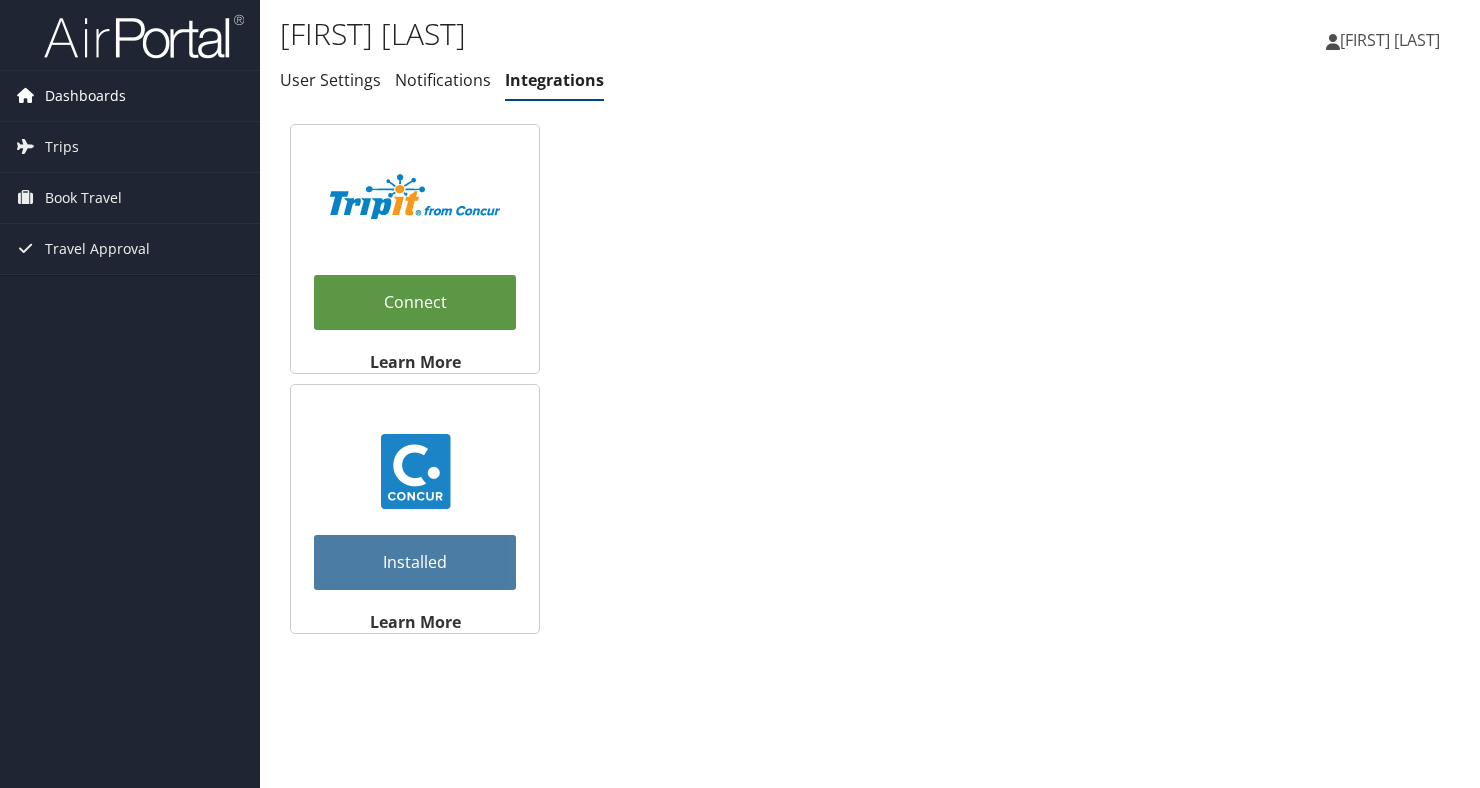 click on "Dashboards" at bounding box center (85, 96) 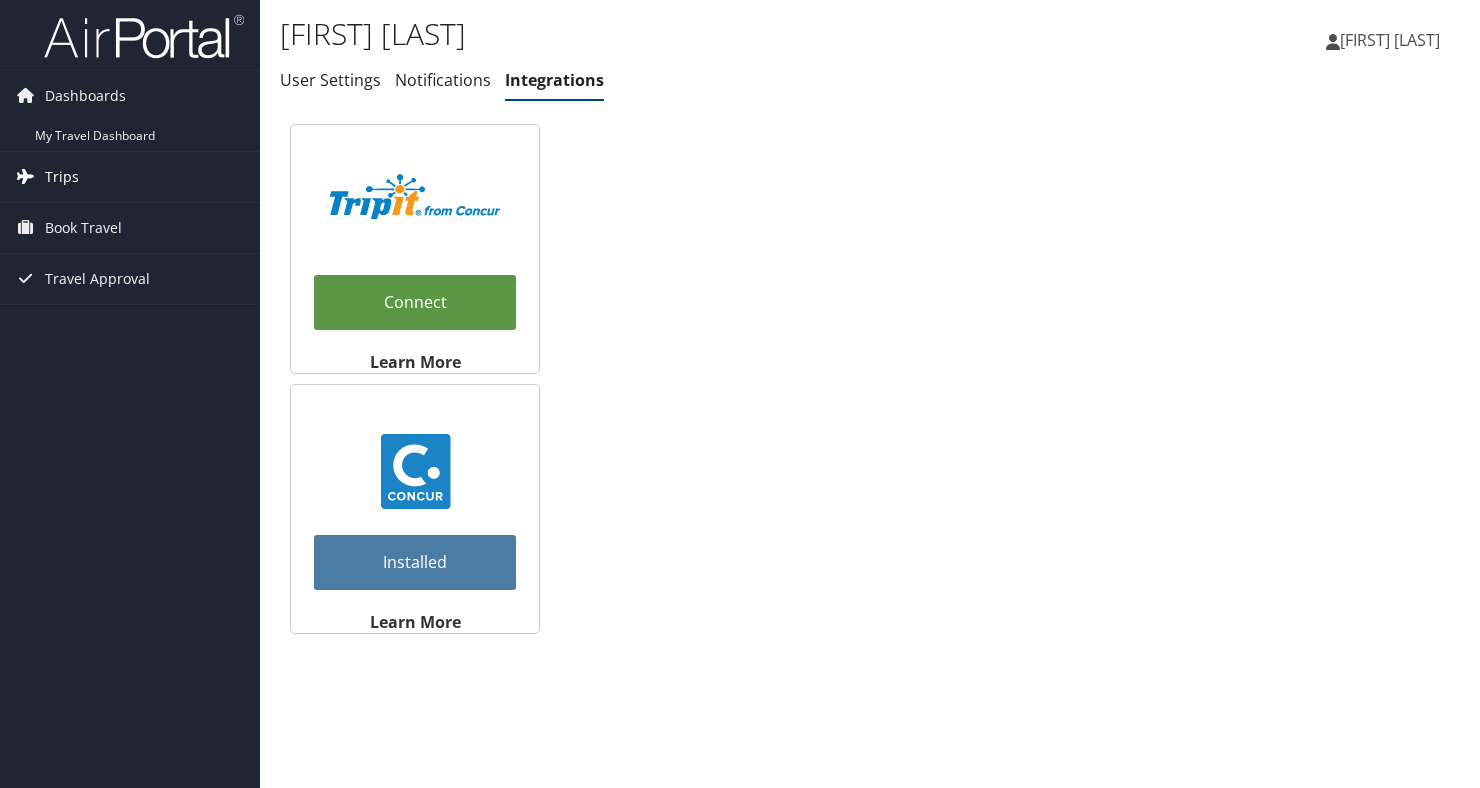click on "Trips" at bounding box center (62, 177) 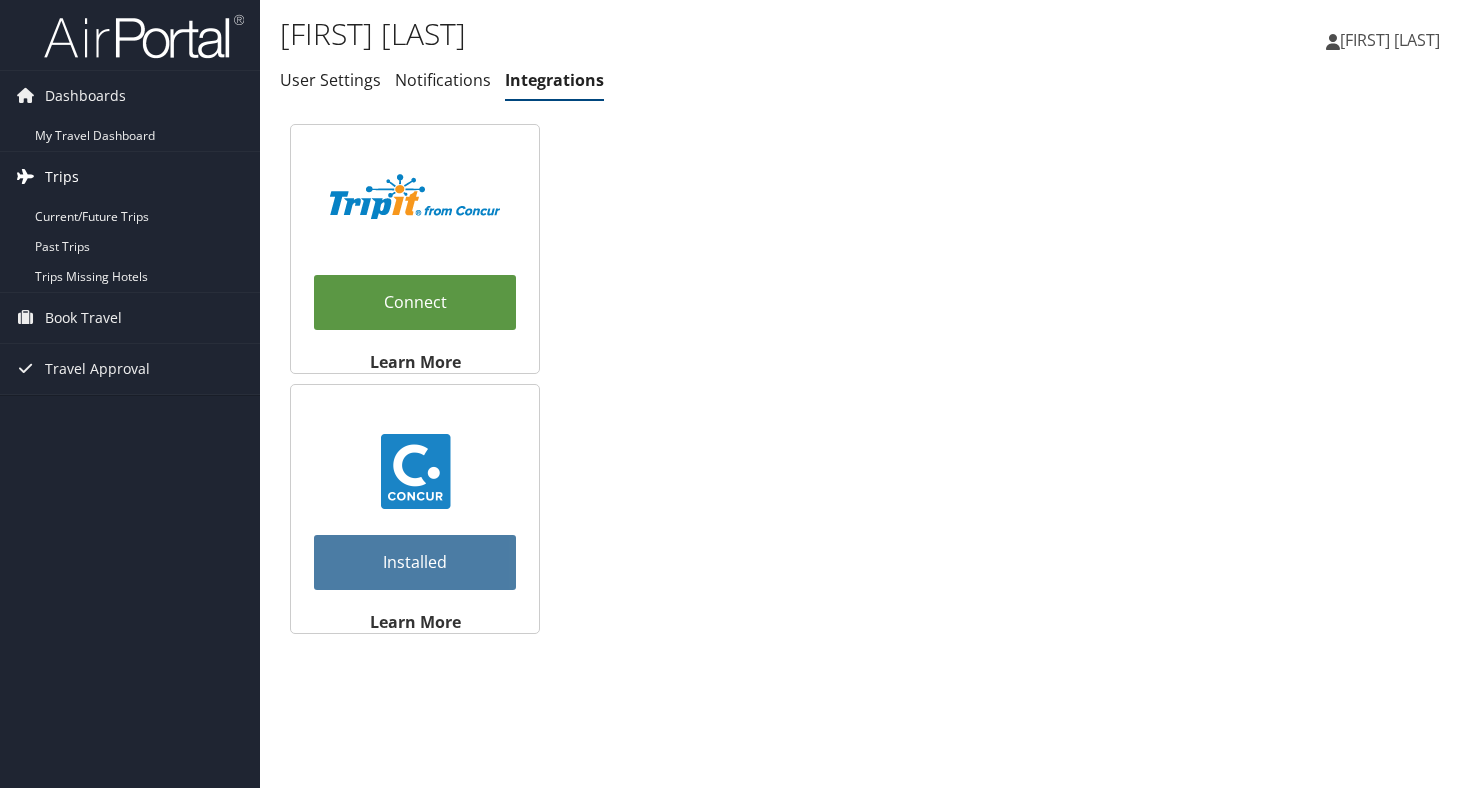 scroll, scrollTop: 64, scrollLeft: 0, axis: vertical 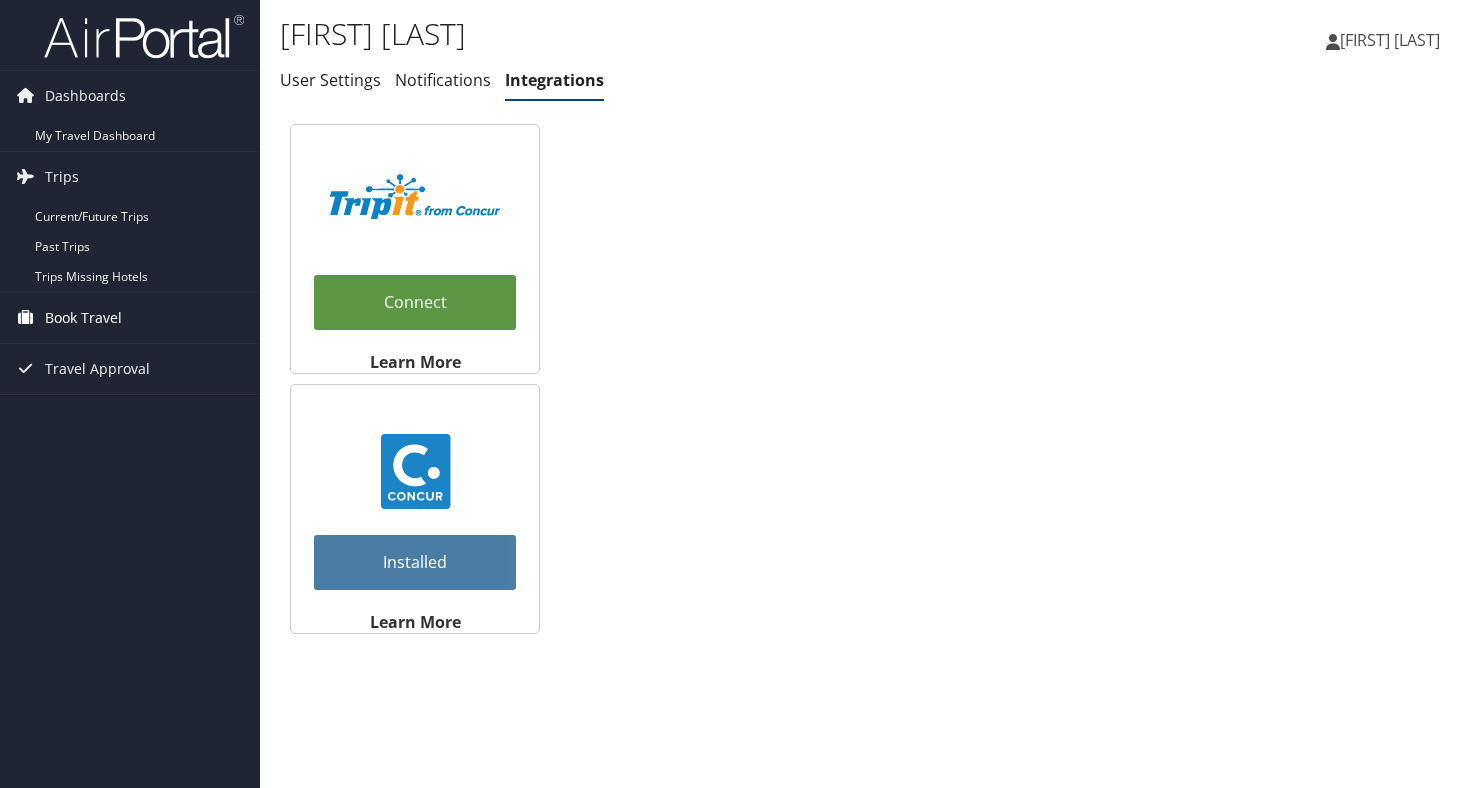 click on "Book Travel" at bounding box center (83, 318) 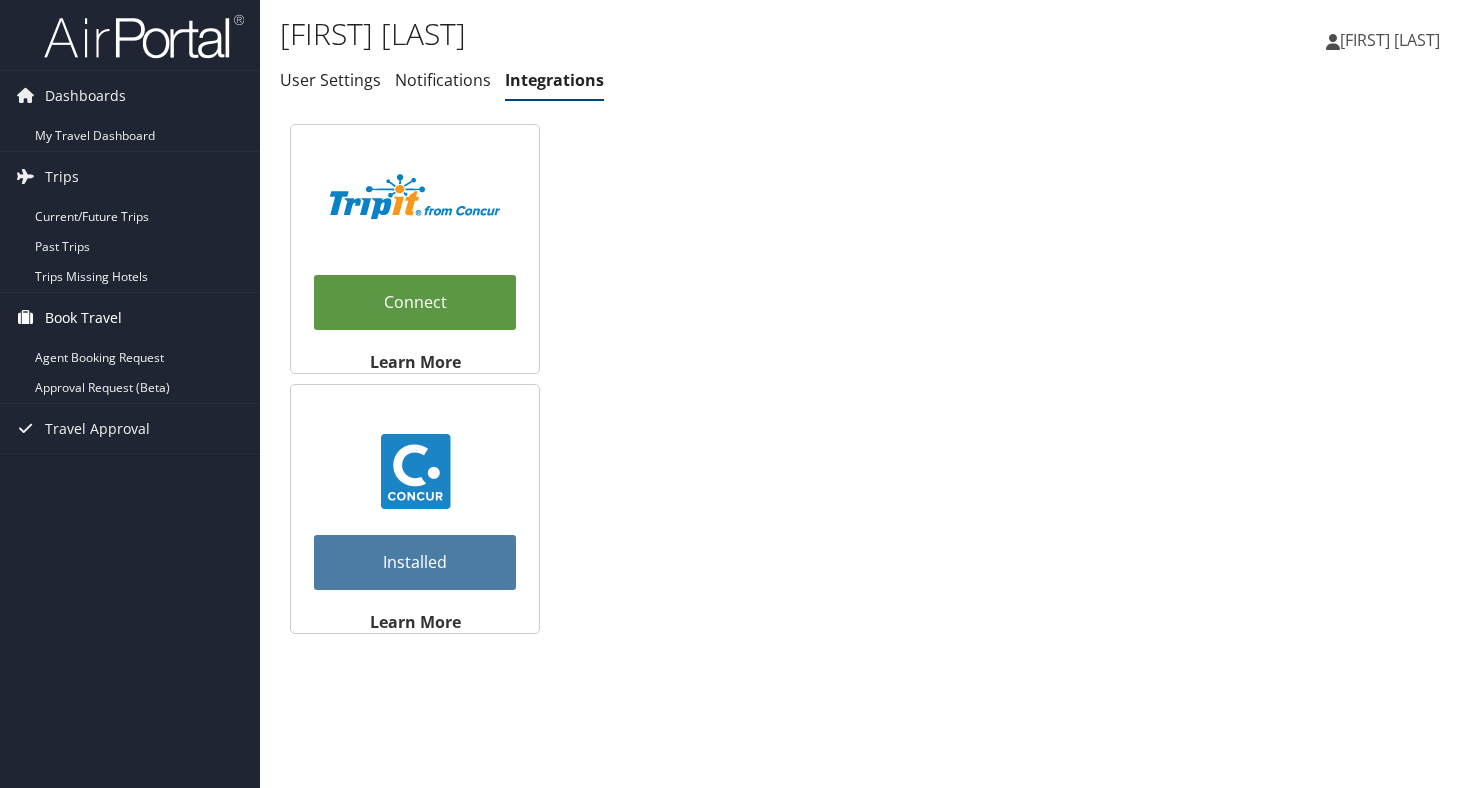scroll, scrollTop: 0, scrollLeft: 0, axis: both 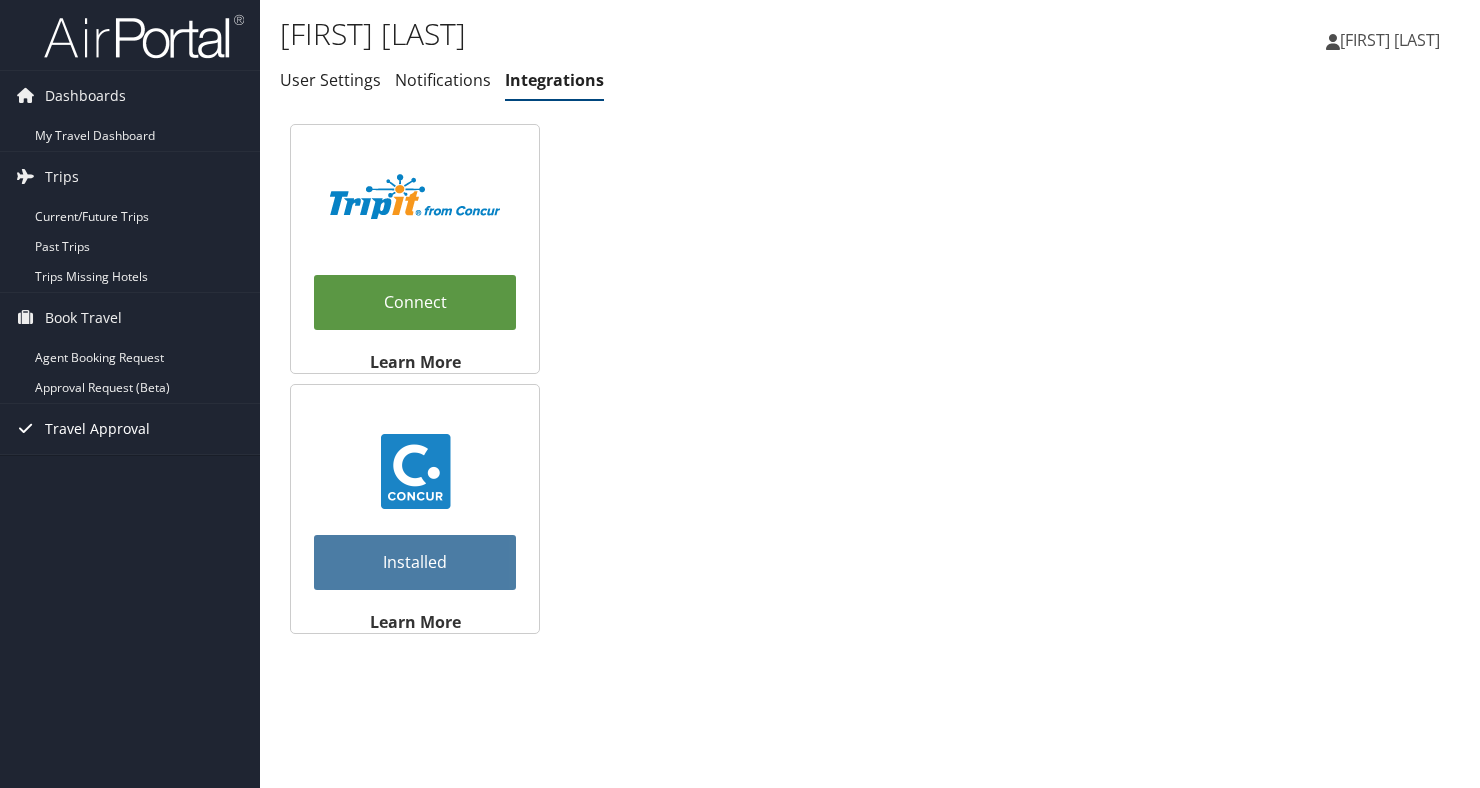 click on "Travel Approval" at bounding box center (97, 429) 